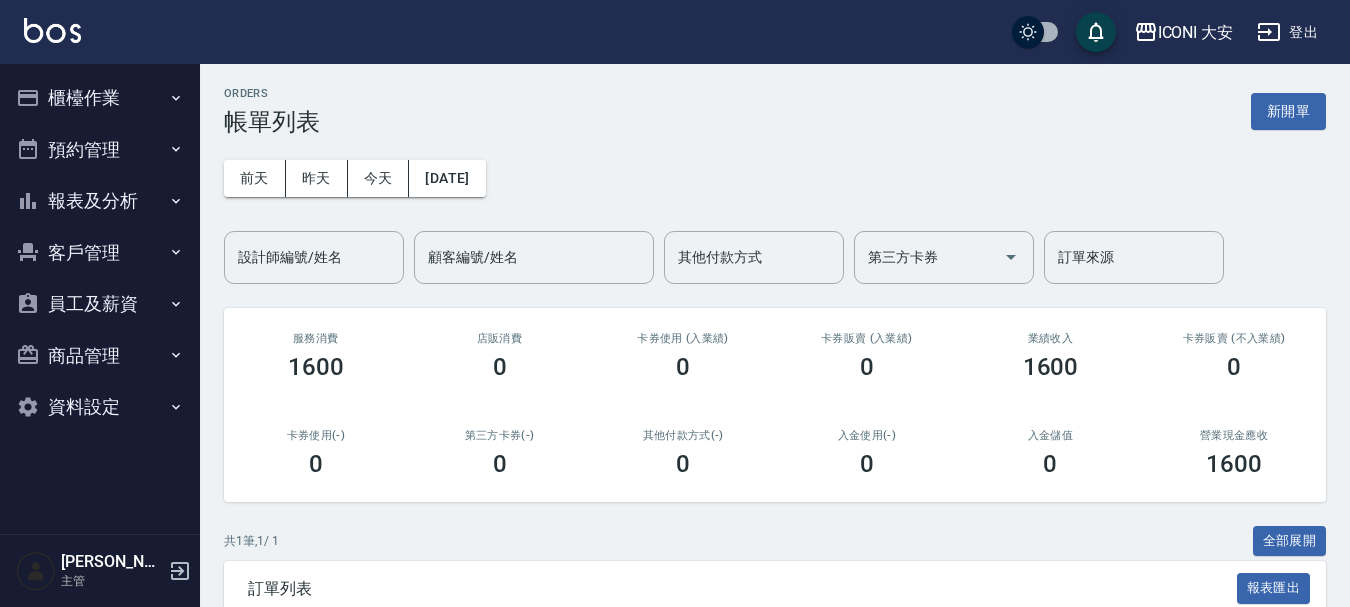 scroll, scrollTop: 0, scrollLeft: 0, axis: both 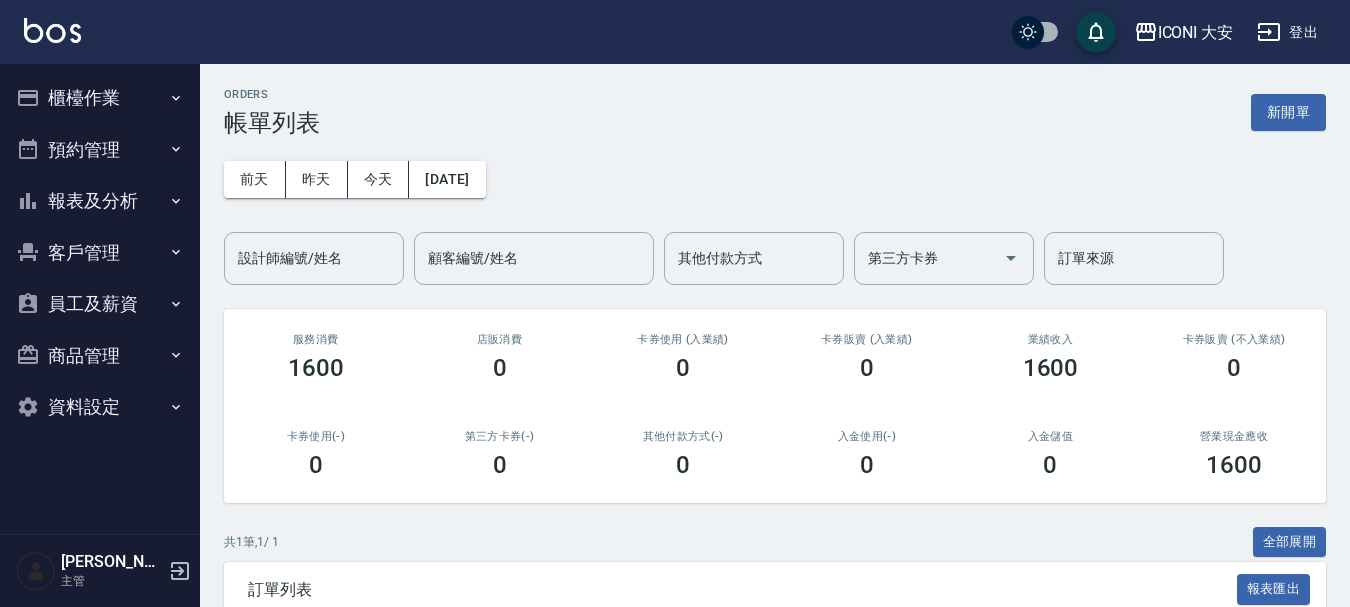 click on "櫃檯作業" at bounding box center [100, 98] 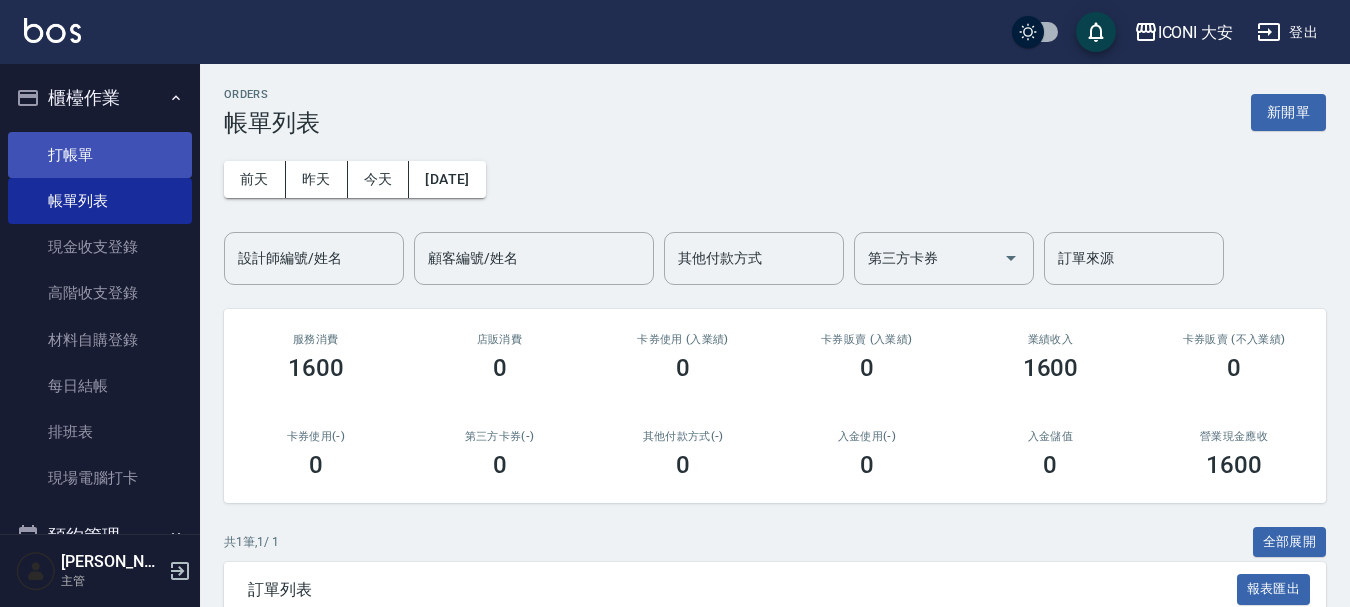 click on "打帳單" at bounding box center [100, 155] 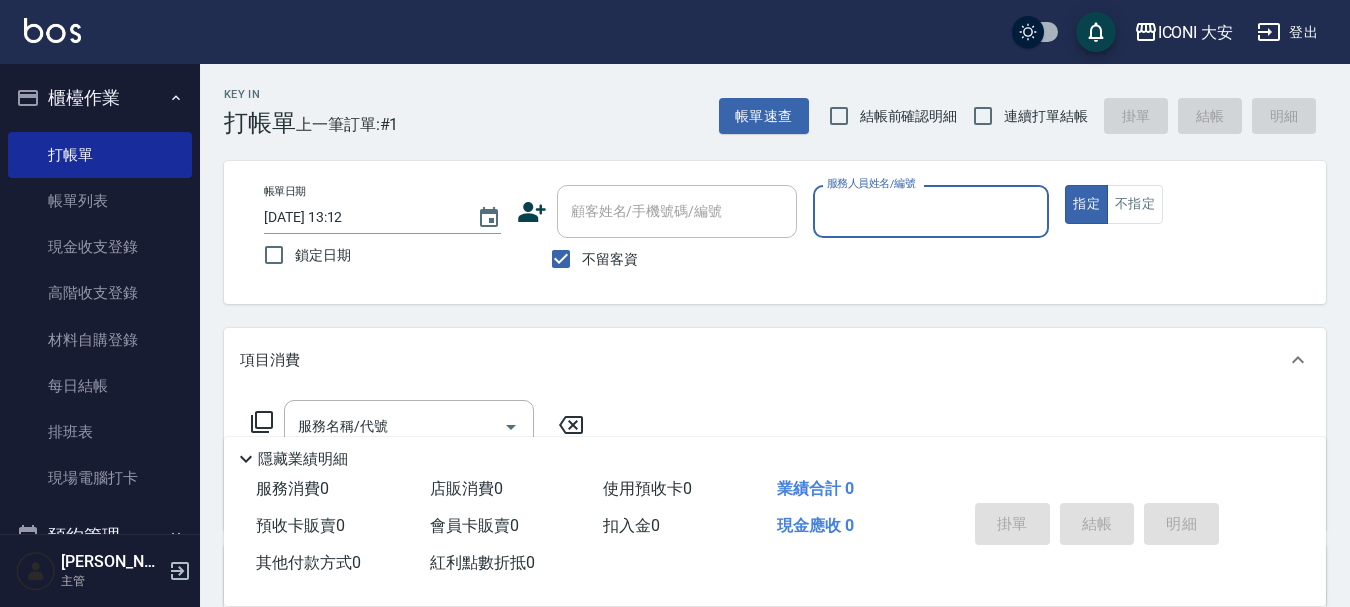 click on "服務人員姓名/編號" at bounding box center [931, 211] 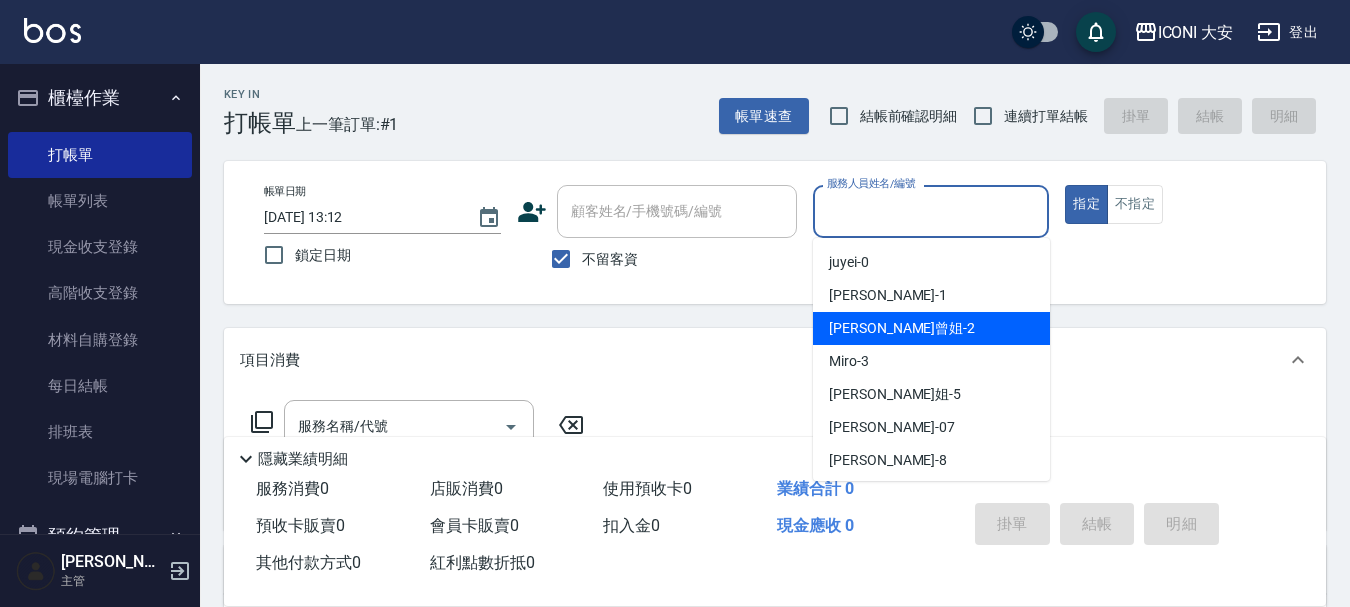 click on "[PERSON_NAME]曾姐 -2" at bounding box center (902, 328) 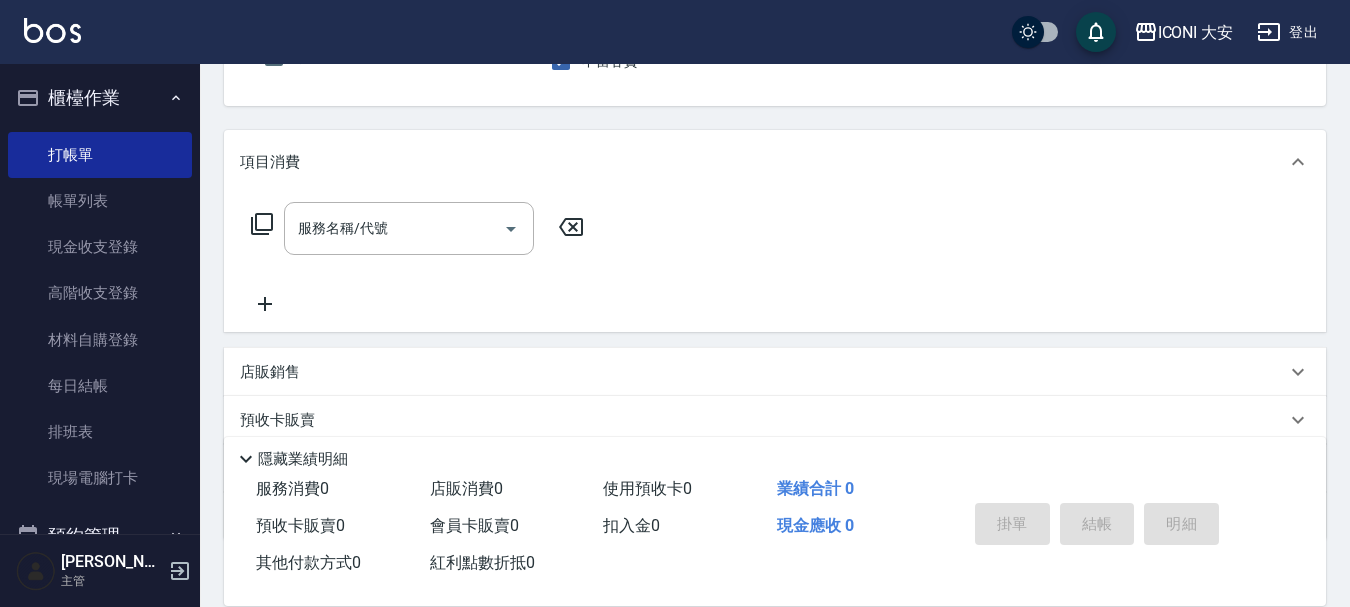 scroll, scrollTop: 200, scrollLeft: 0, axis: vertical 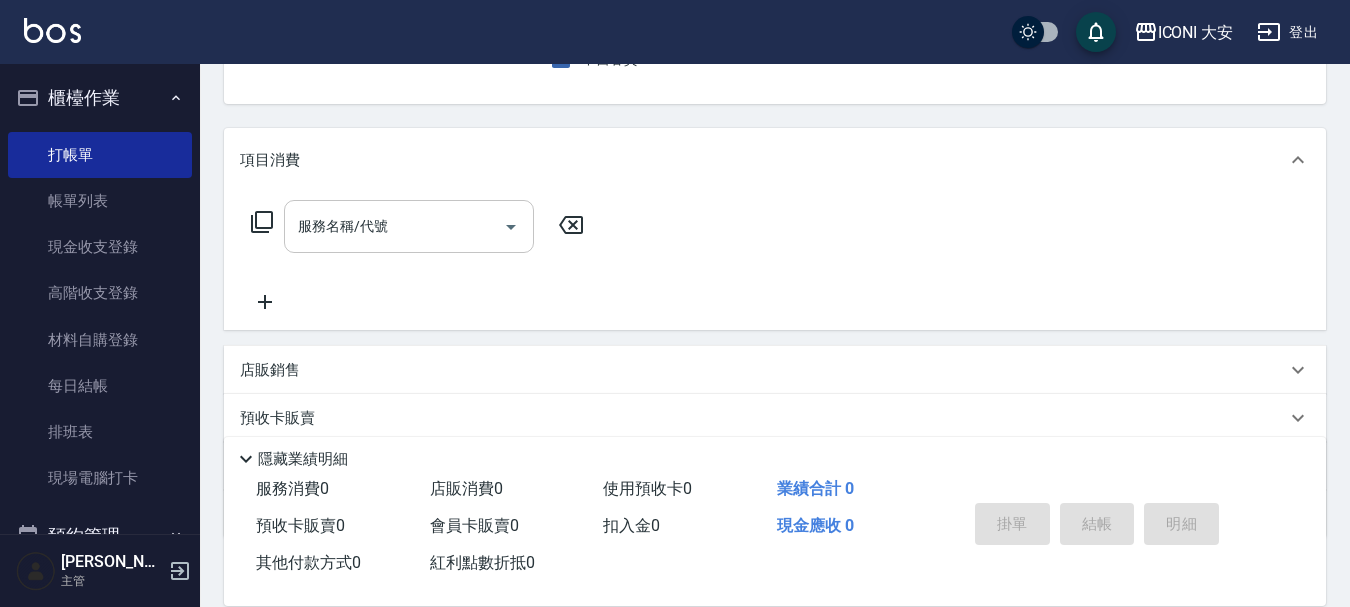 click on "服務名稱/代號" at bounding box center (394, 226) 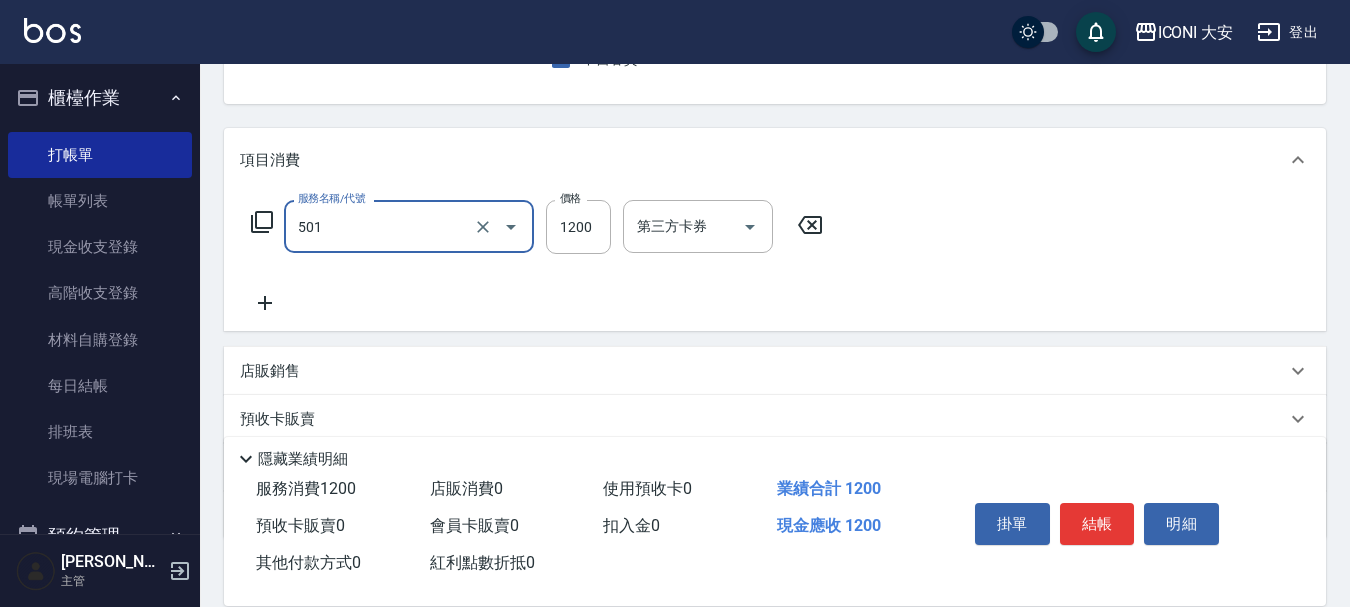 type on "染髮(501)" 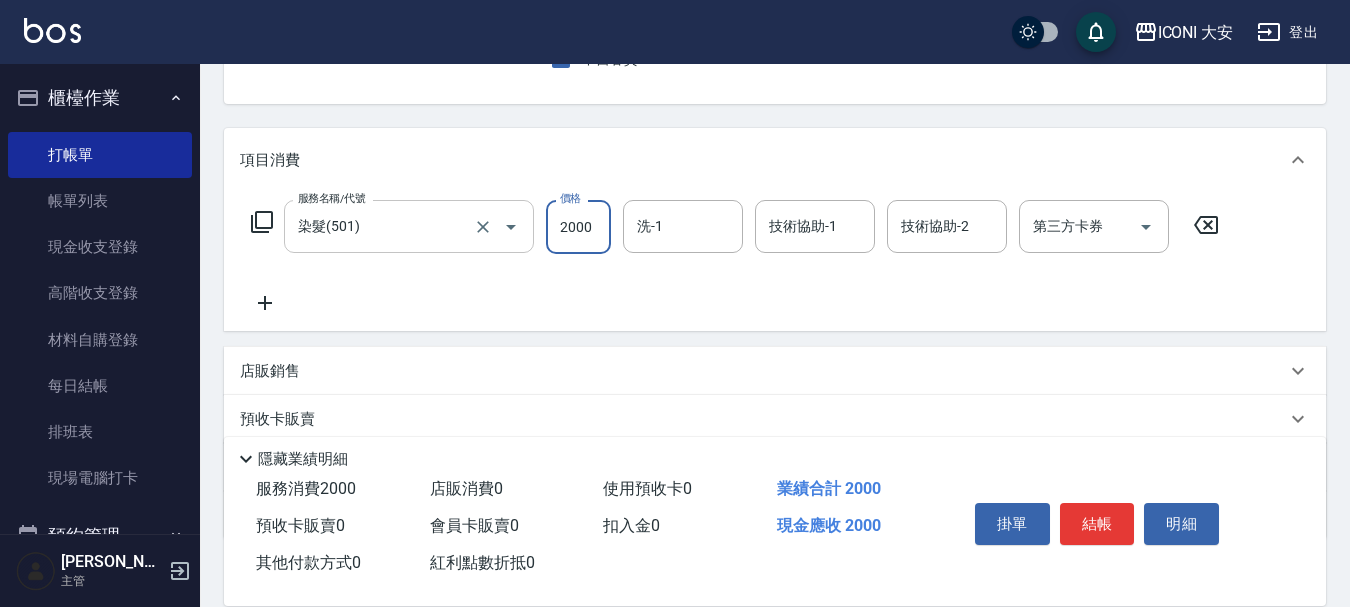 type on "2000" 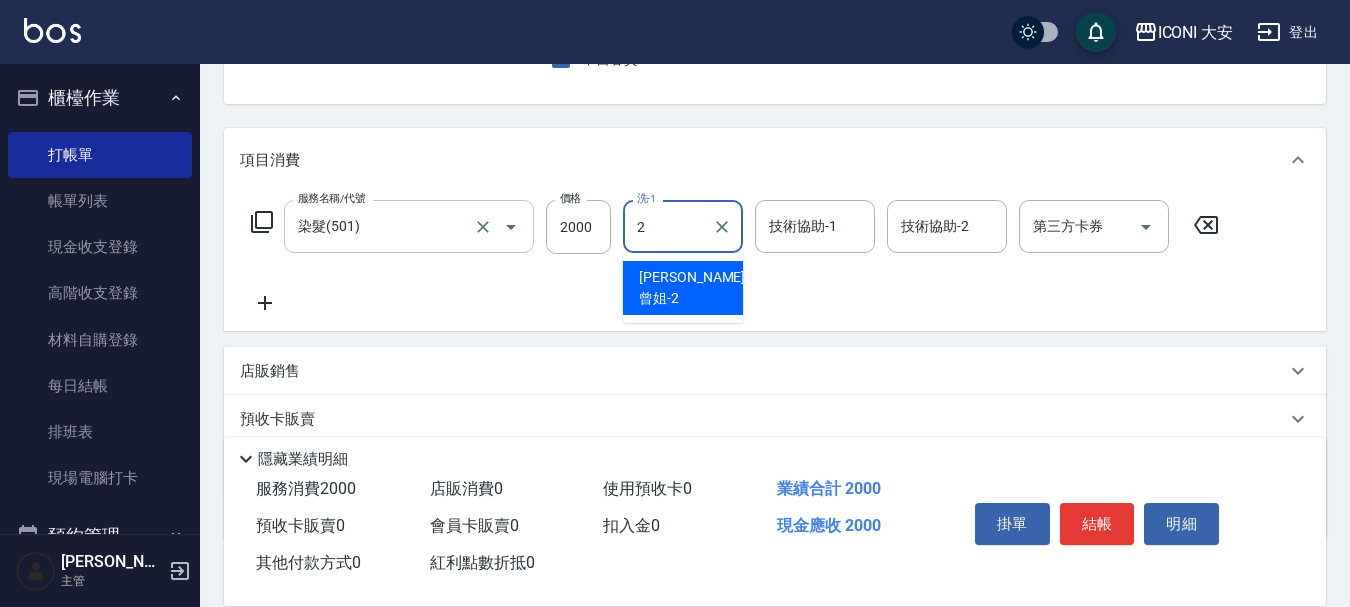 type on "[PERSON_NAME]曾姐-2" 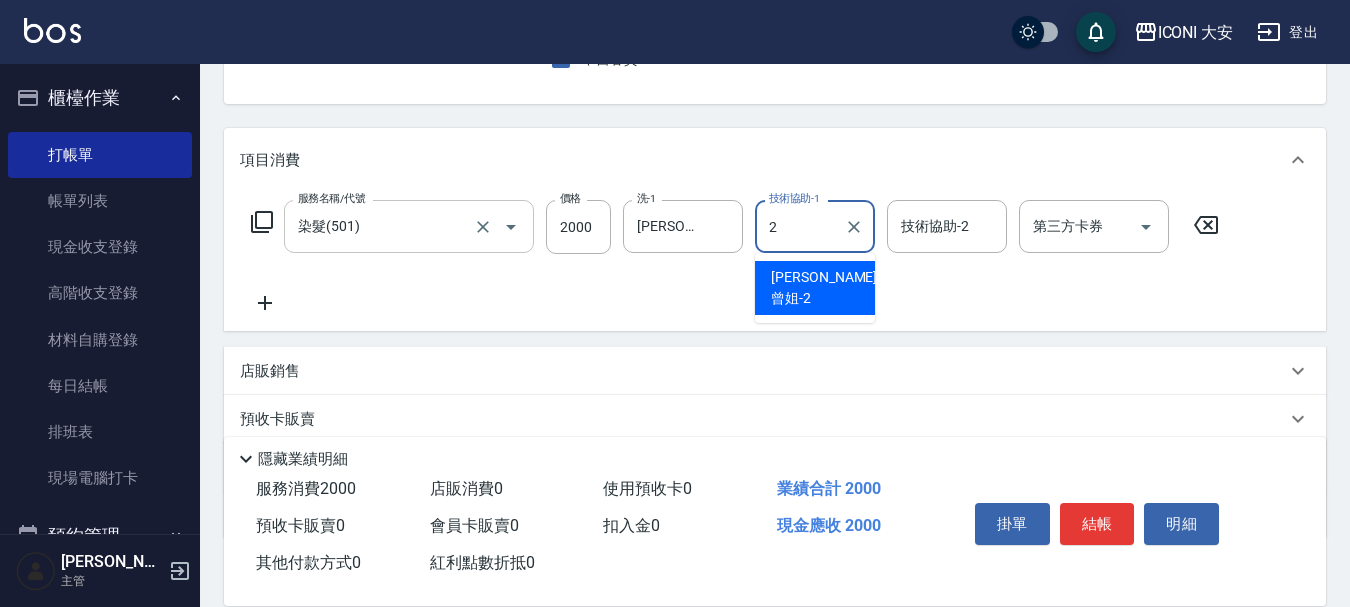 type on "[PERSON_NAME]曾姐-2" 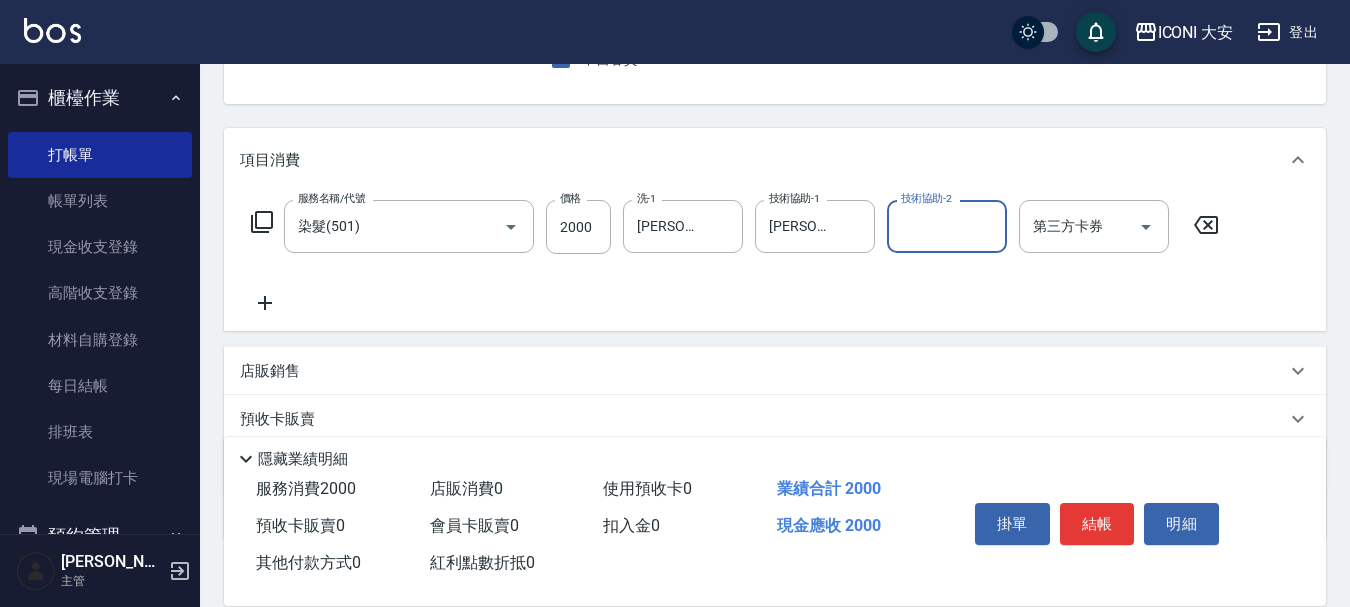 scroll, scrollTop: 300, scrollLeft: 0, axis: vertical 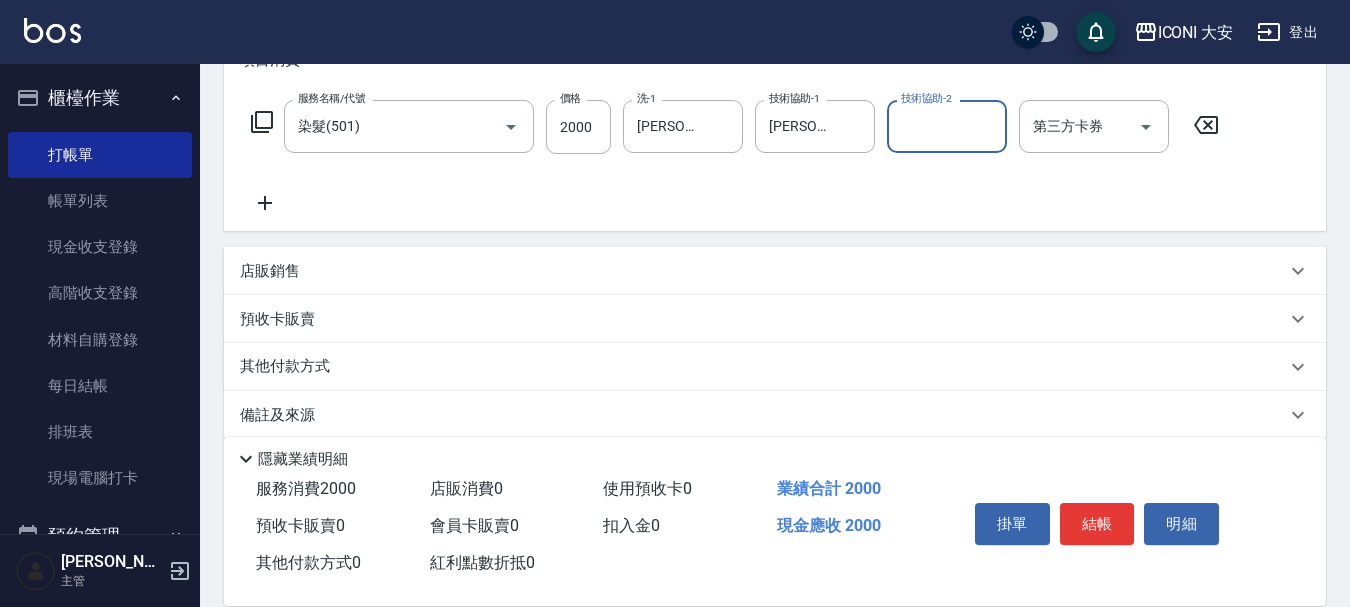 click 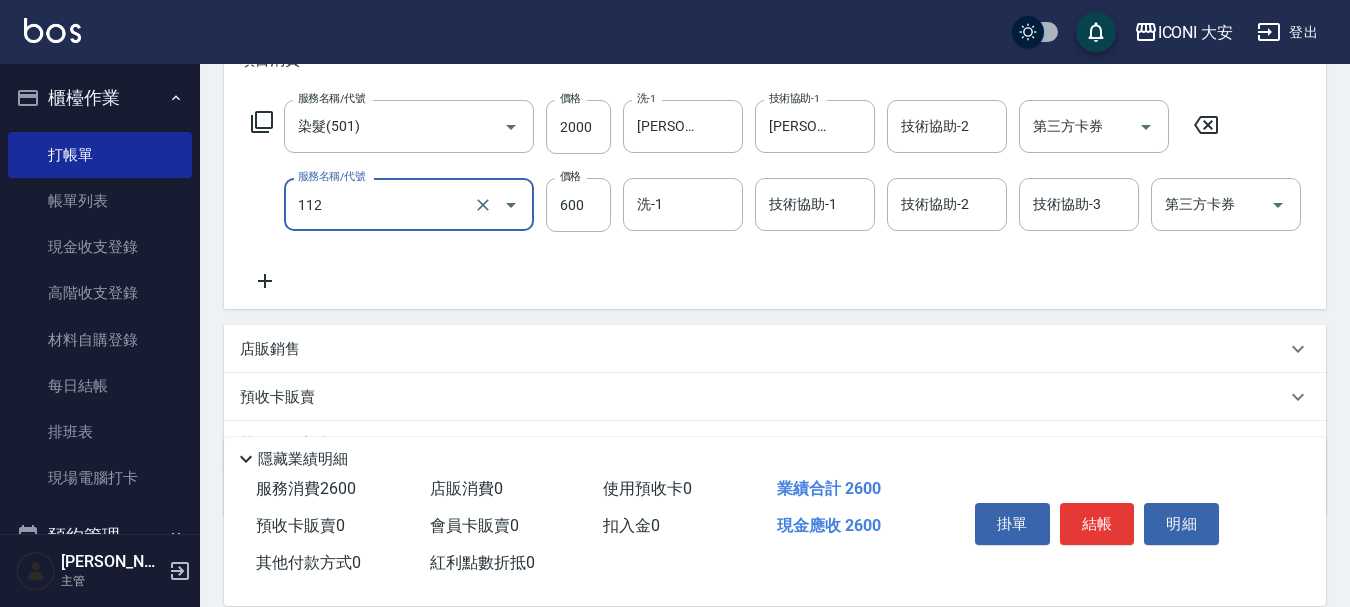type on "醫學頭皮隔離(112)" 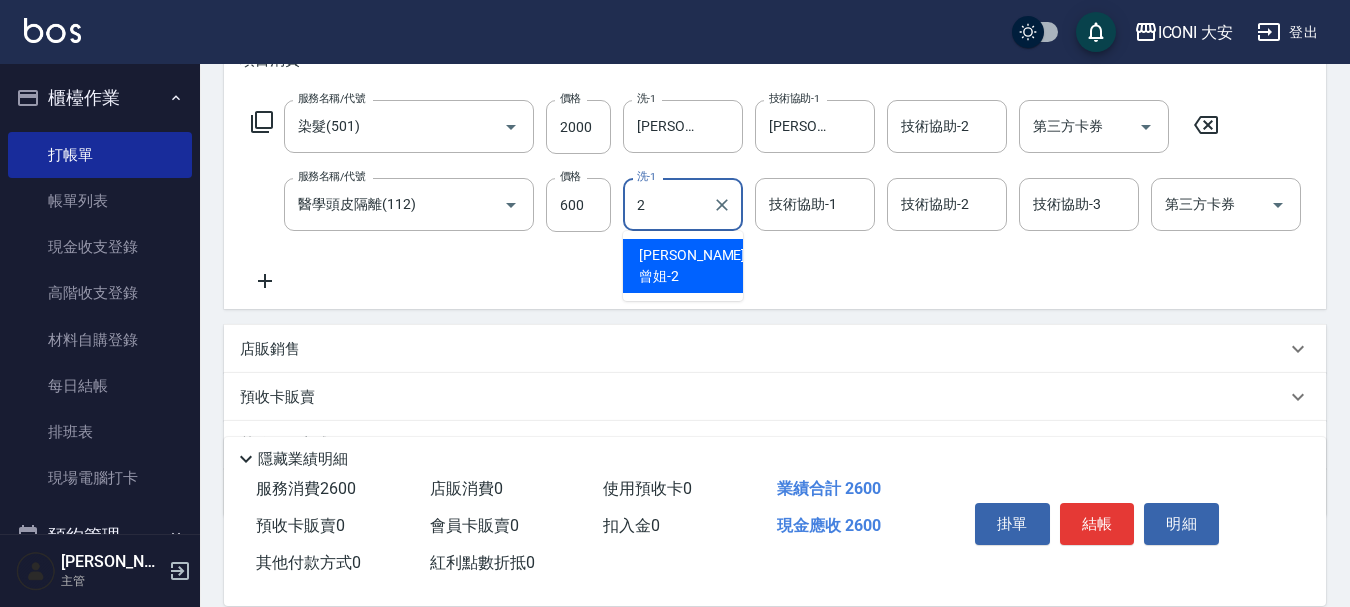 type on "[PERSON_NAME]曾姐-2" 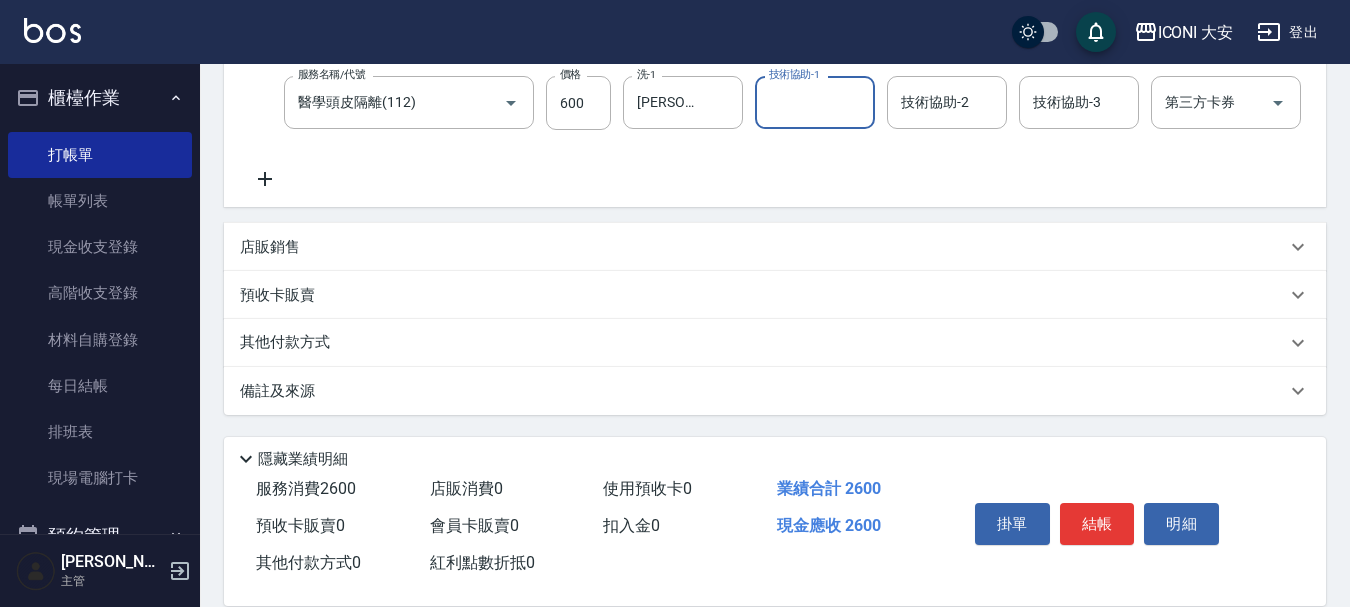 scroll, scrollTop: 417, scrollLeft: 0, axis: vertical 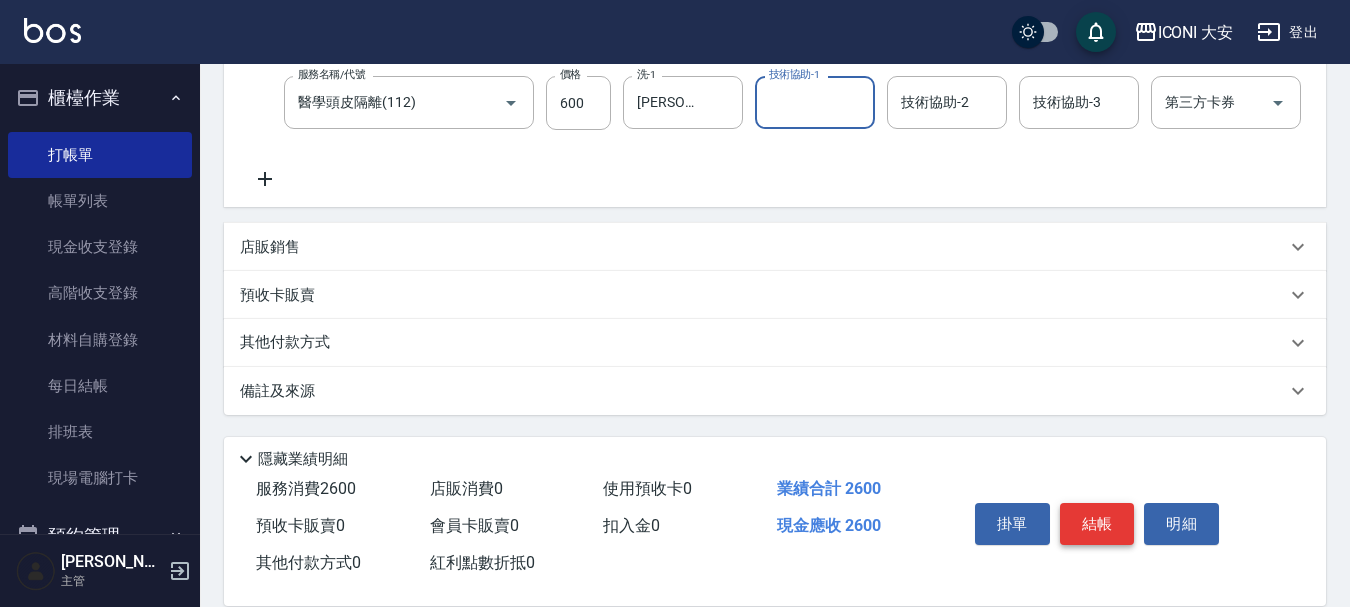 click on "結帳" at bounding box center [1097, 524] 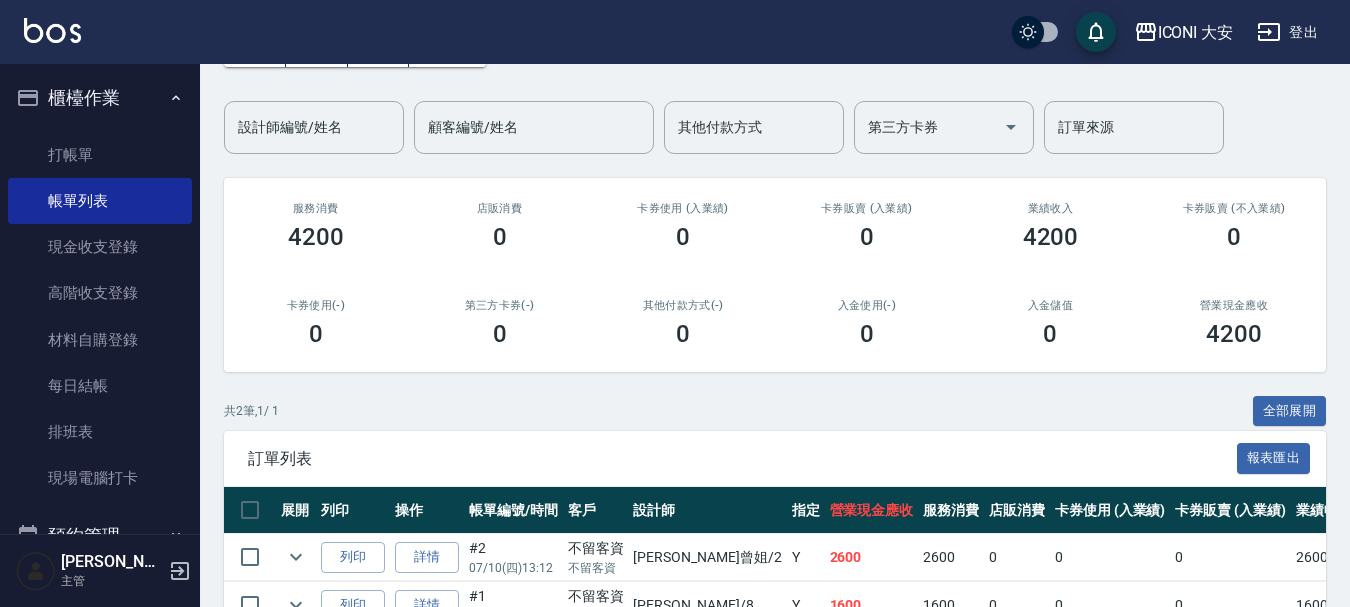 scroll, scrollTop: 200, scrollLeft: 0, axis: vertical 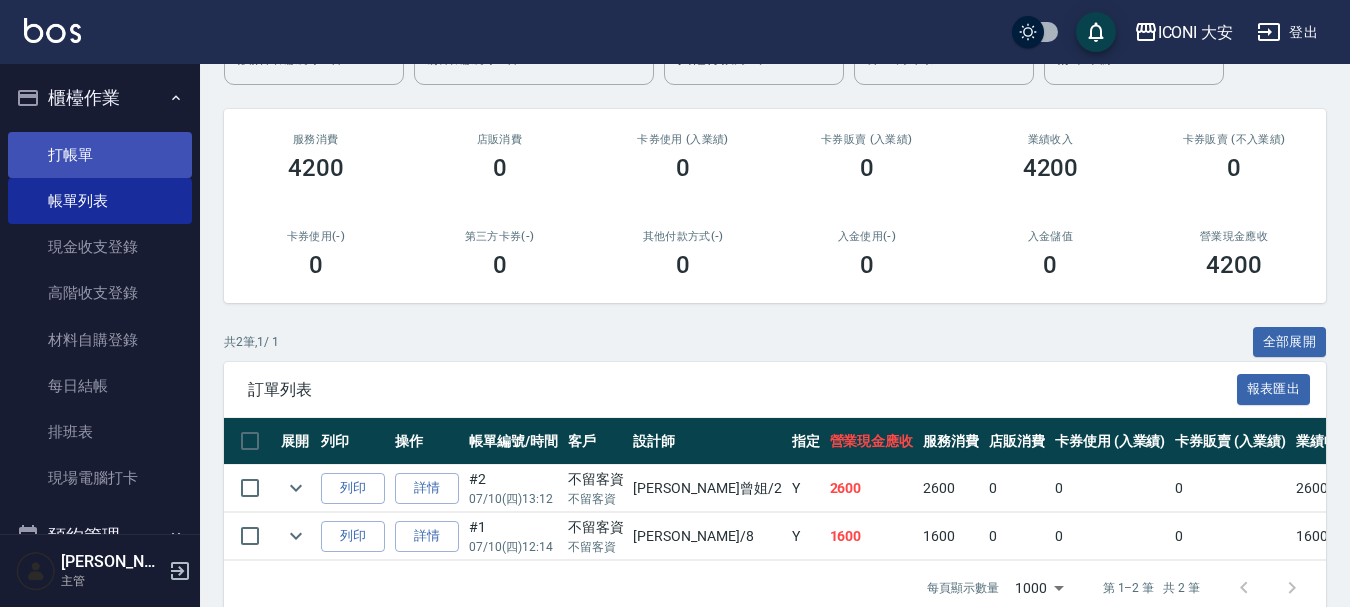 click on "打帳單" at bounding box center [100, 155] 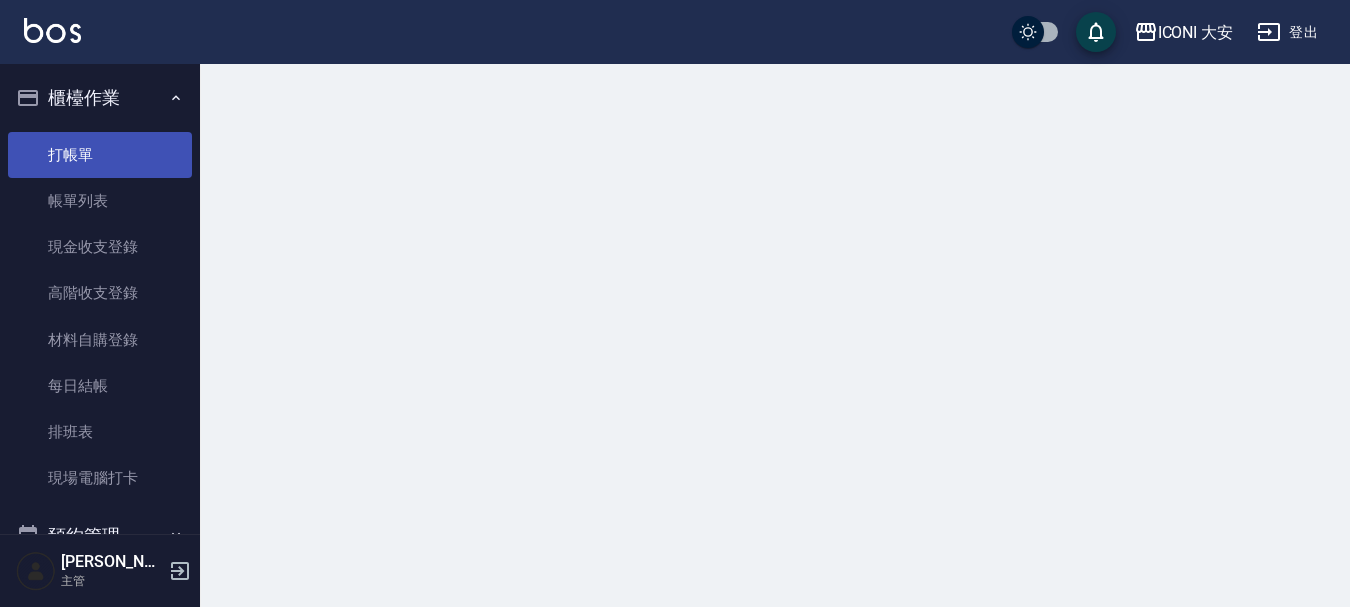 scroll, scrollTop: 0, scrollLeft: 0, axis: both 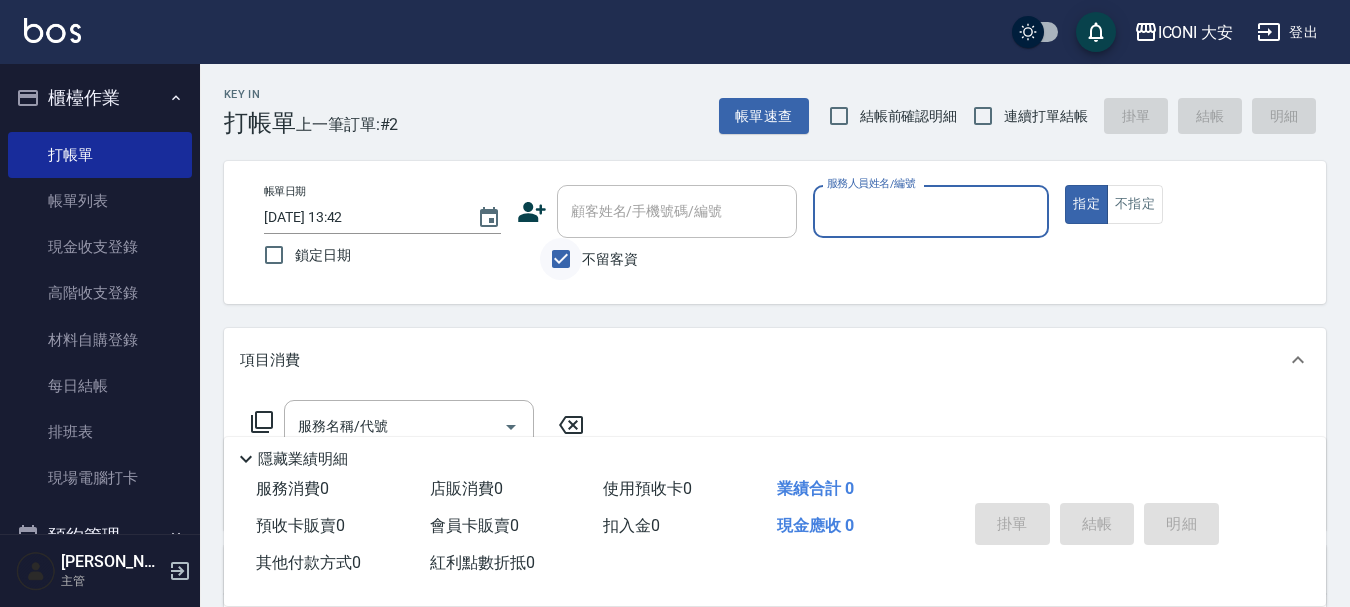 click on "不留客資" at bounding box center (561, 259) 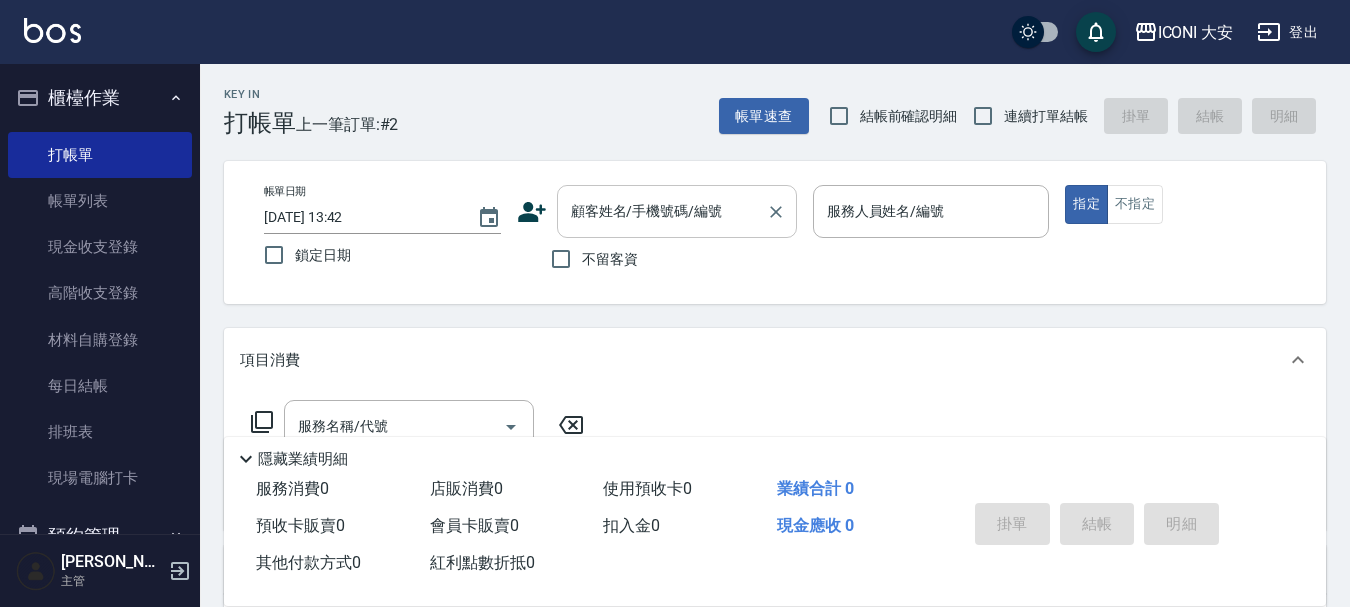 click on "顧客姓名/手機號碼/編號 顧客姓名/手機號碼/編號" at bounding box center [677, 211] 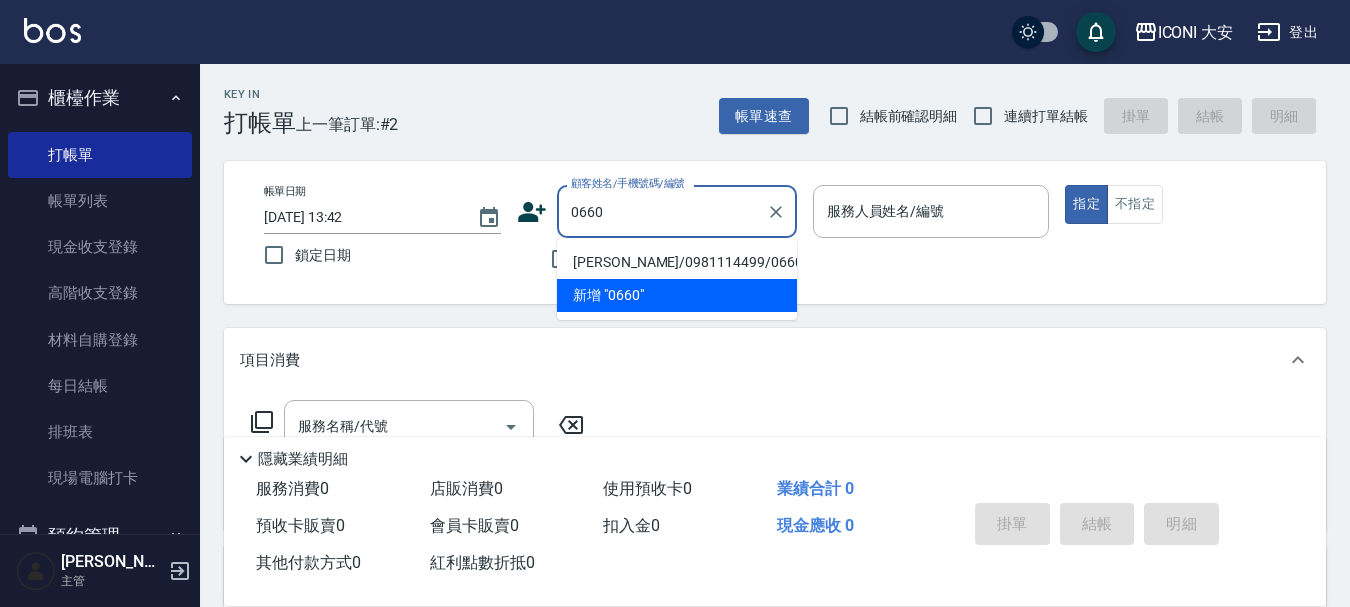 click on "[PERSON_NAME]/0981114499/0660" at bounding box center (677, 262) 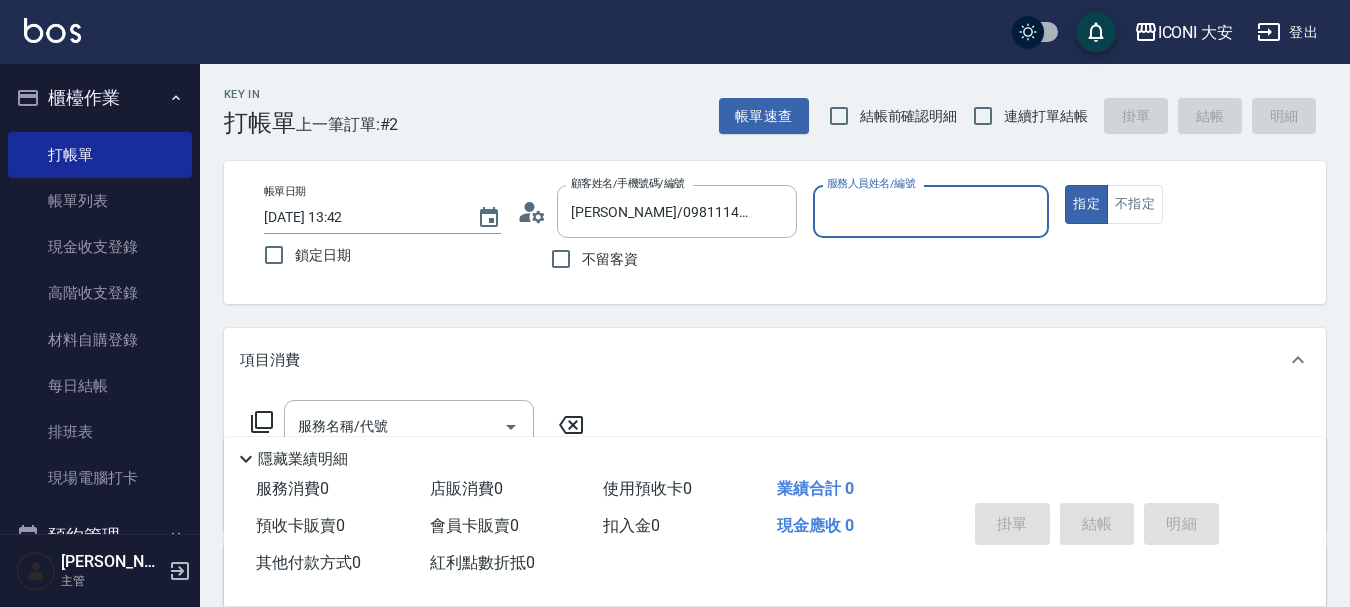 type on "Happy-9" 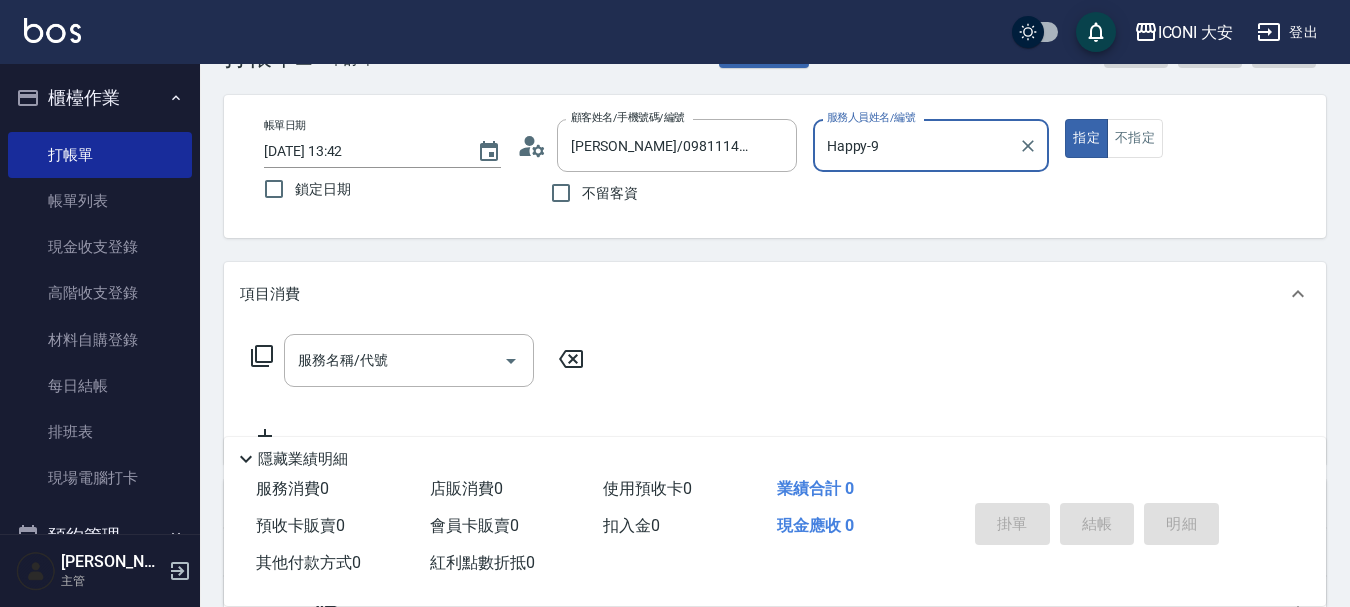 scroll, scrollTop: 100, scrollLeft: 0, axis: vertical 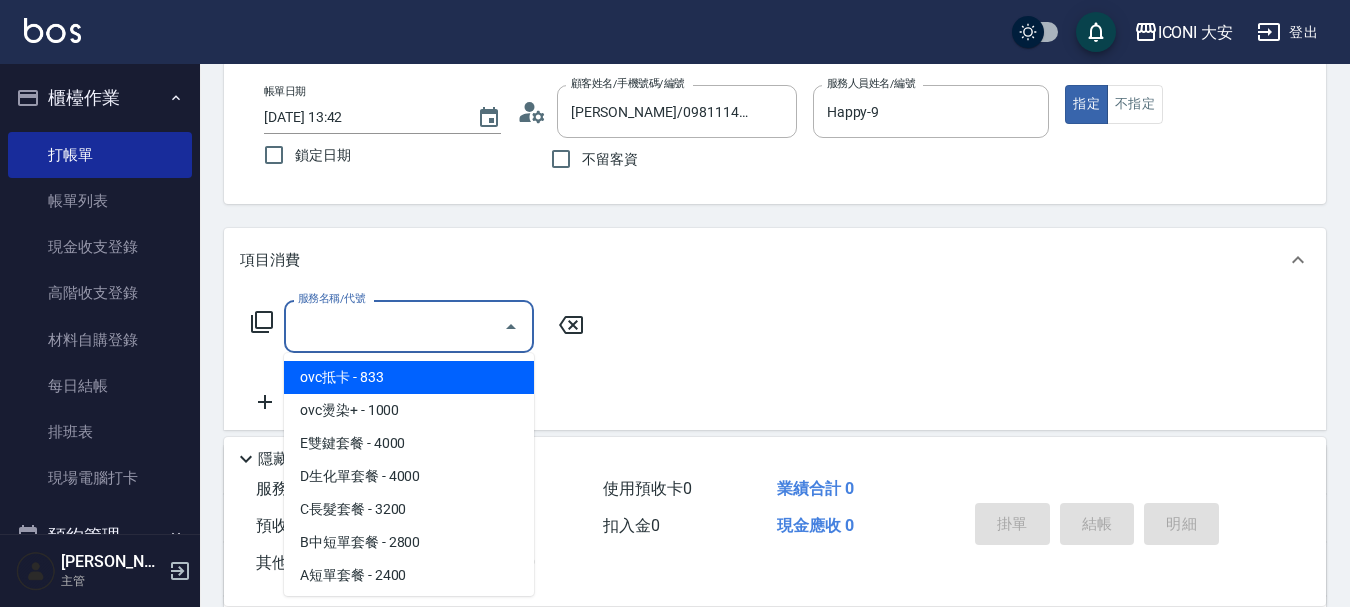 click on "服務名稱/代號" at bounding box center (394, 326) 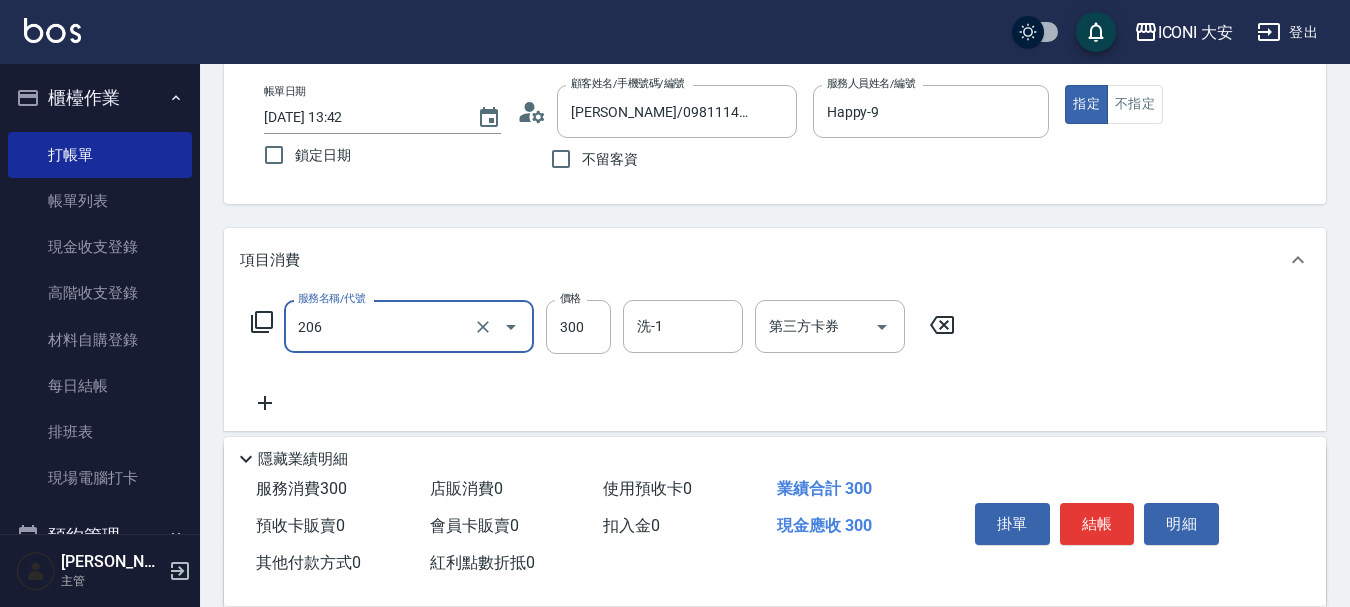 type on "洗髮(206)" 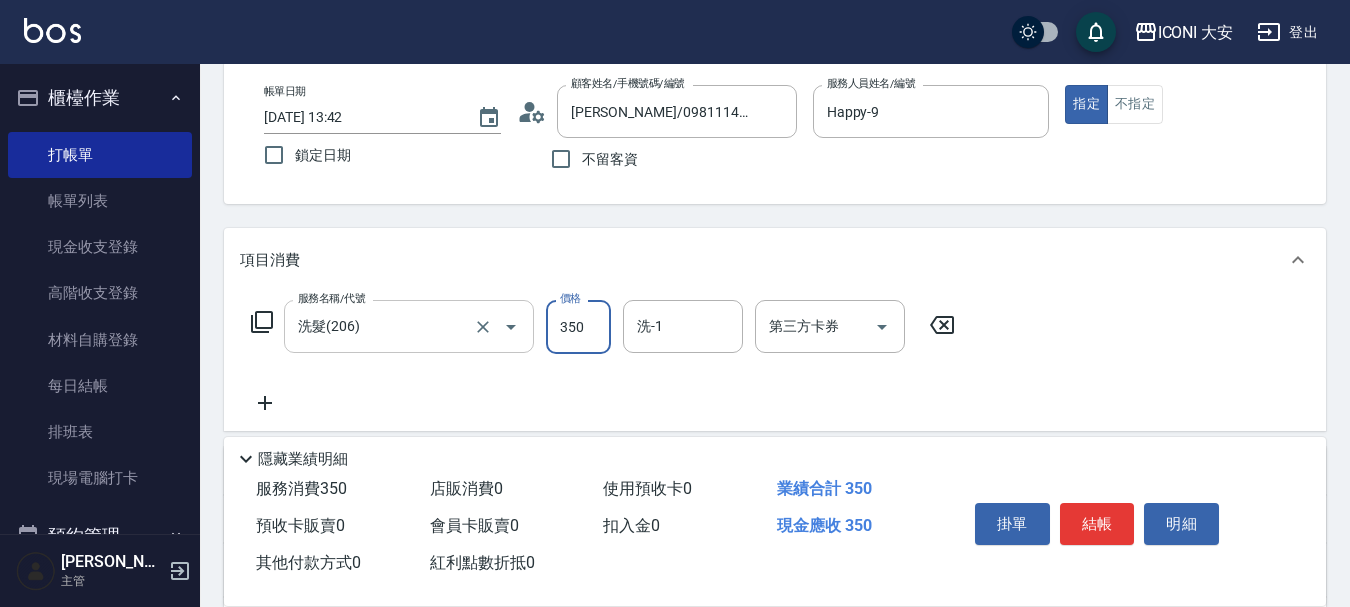 type on "350" 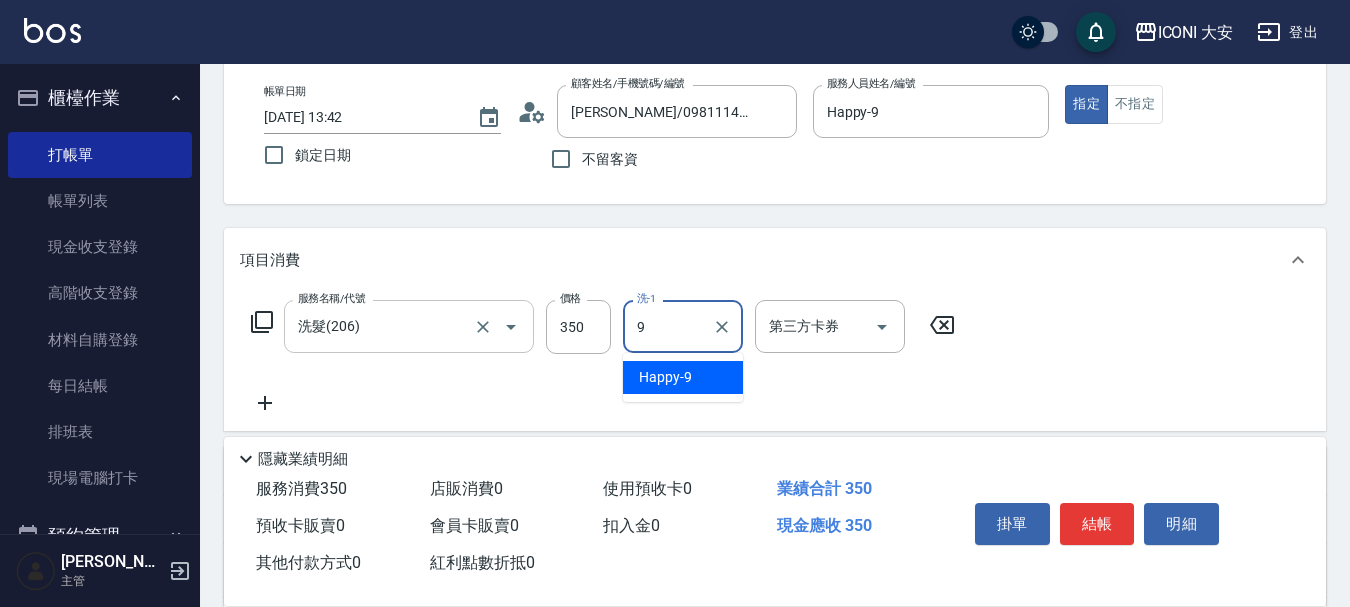 type on "Happy-9" 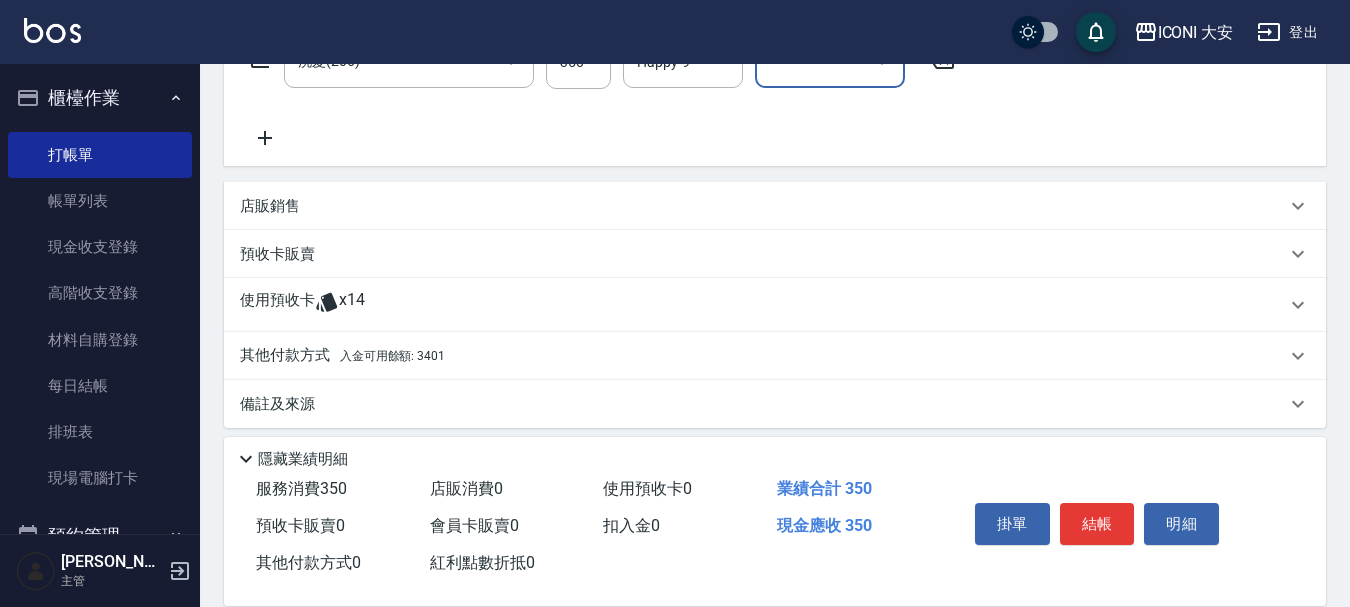 scroll, scrollTop: 378, scrollLeft: 0, axis: vertical 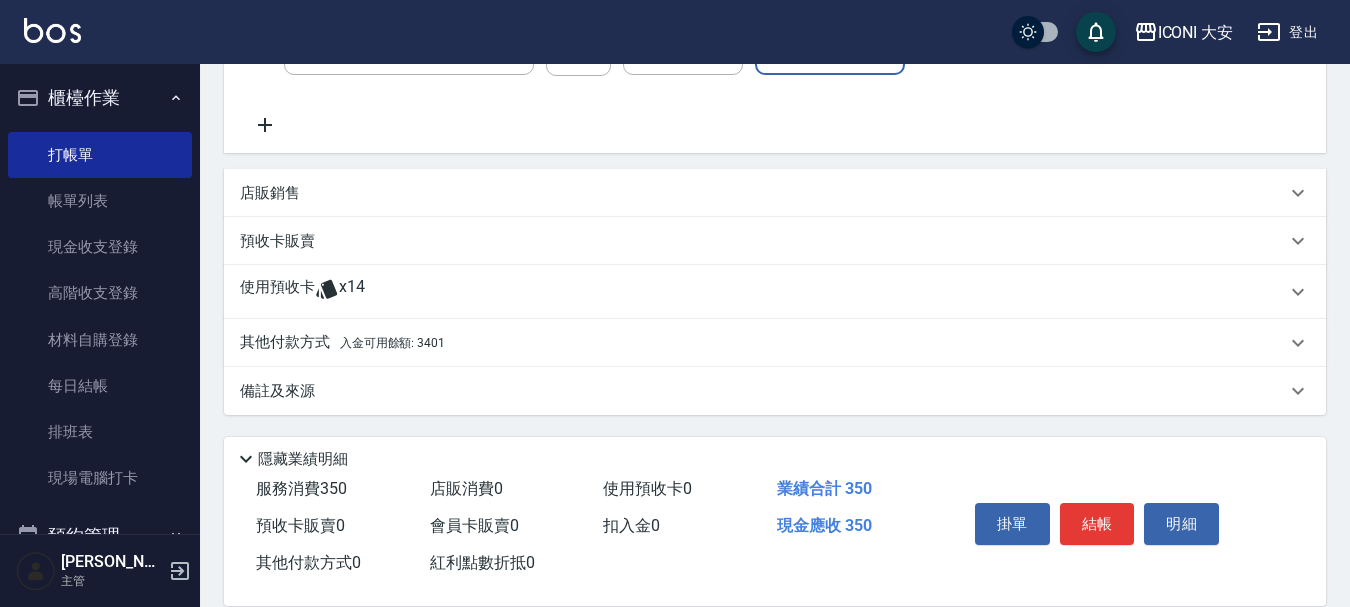 click on "入金可用餘額: 3401" at bounding box center (392, 343) 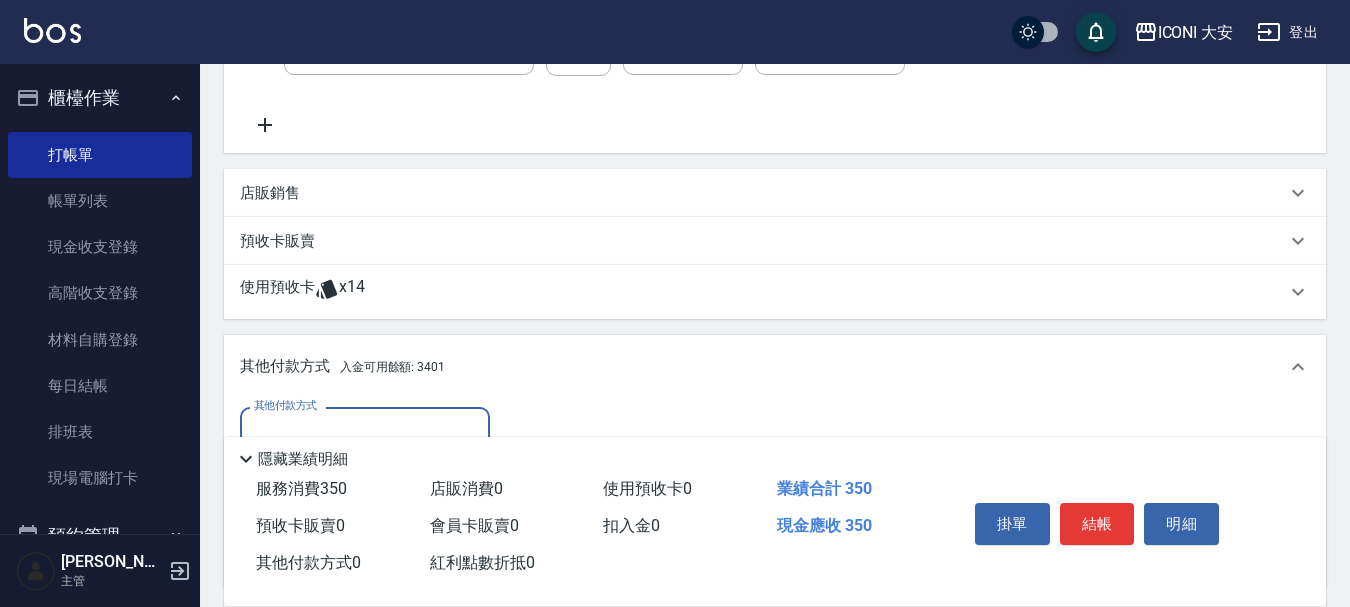 scroll, scrollTop: 0, scrollLeft: 0, axis: both 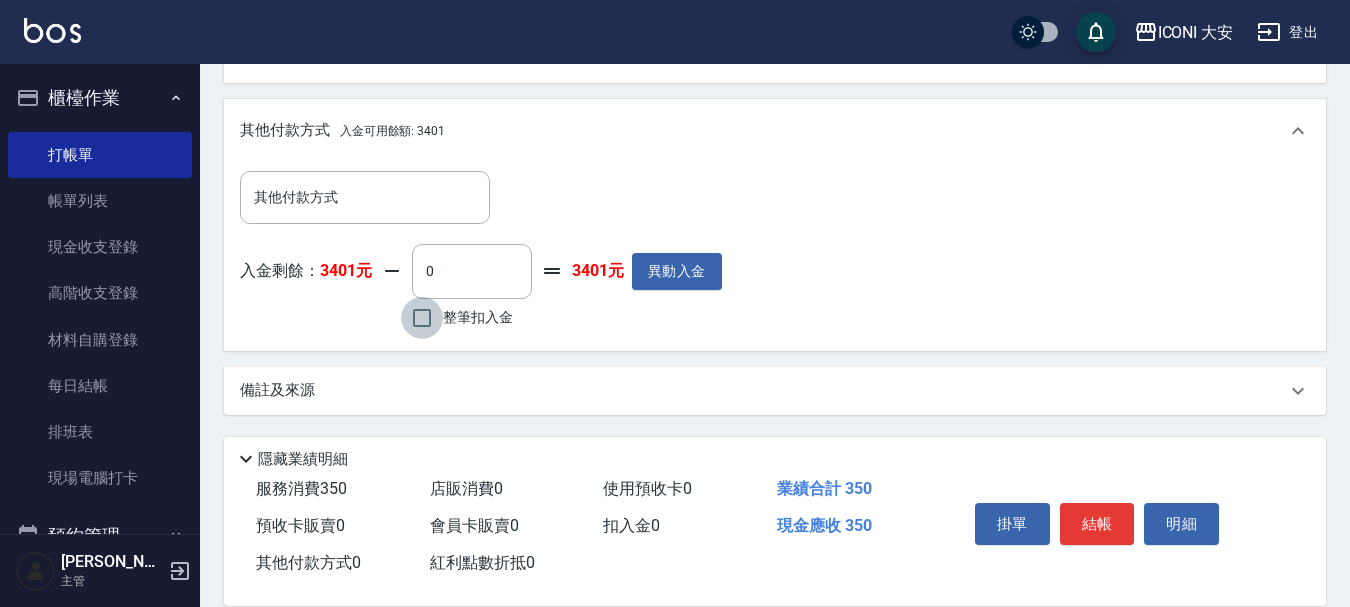 click on "整筆扣入金" at bounding box center [422, 318] 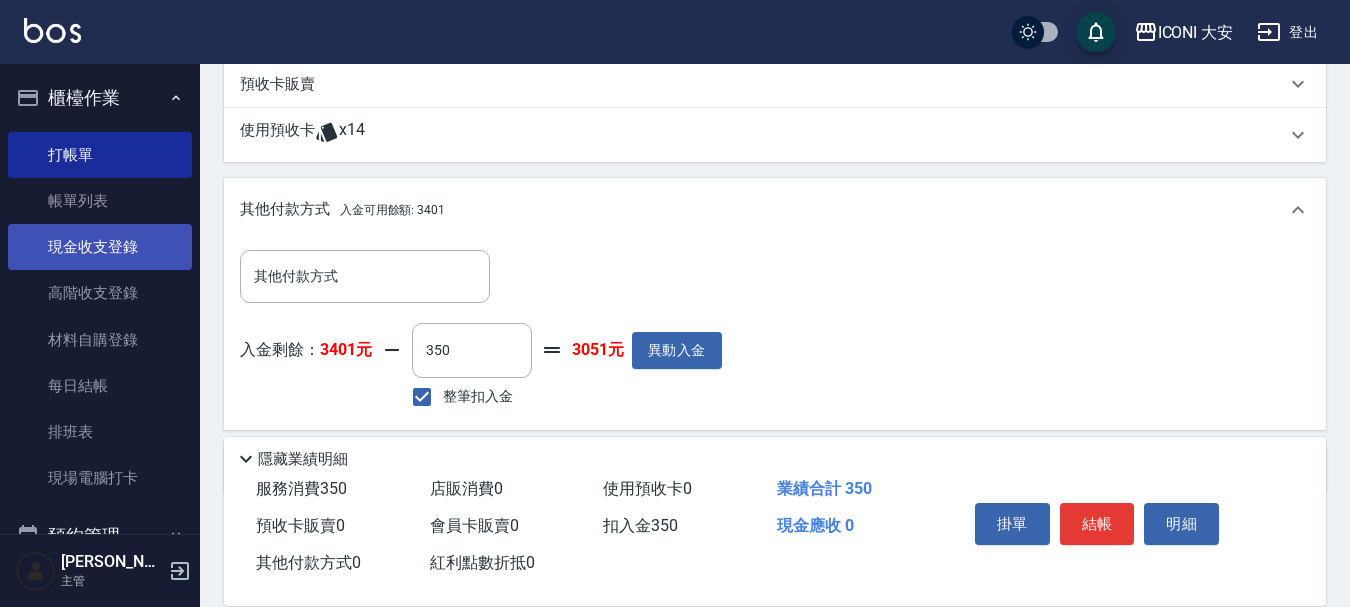 scroll, scrollTop: 414, scrollLeft: 0, axis: vertical 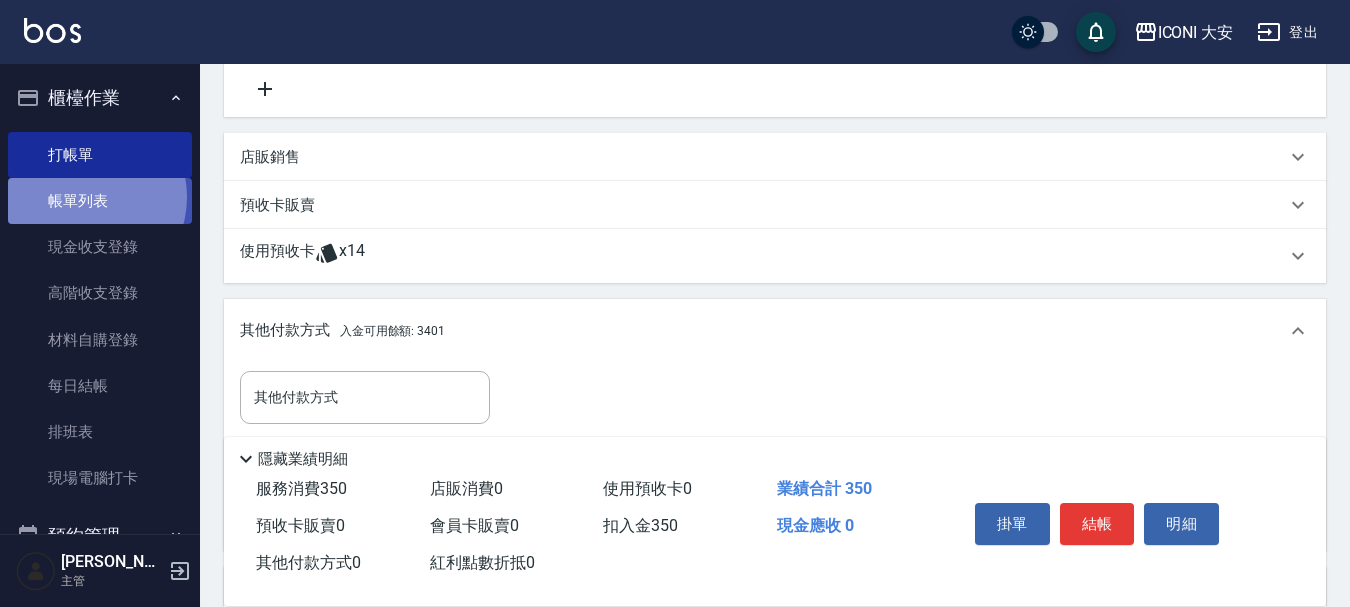 click on "帳單列表" at bounding box center [100, 201] 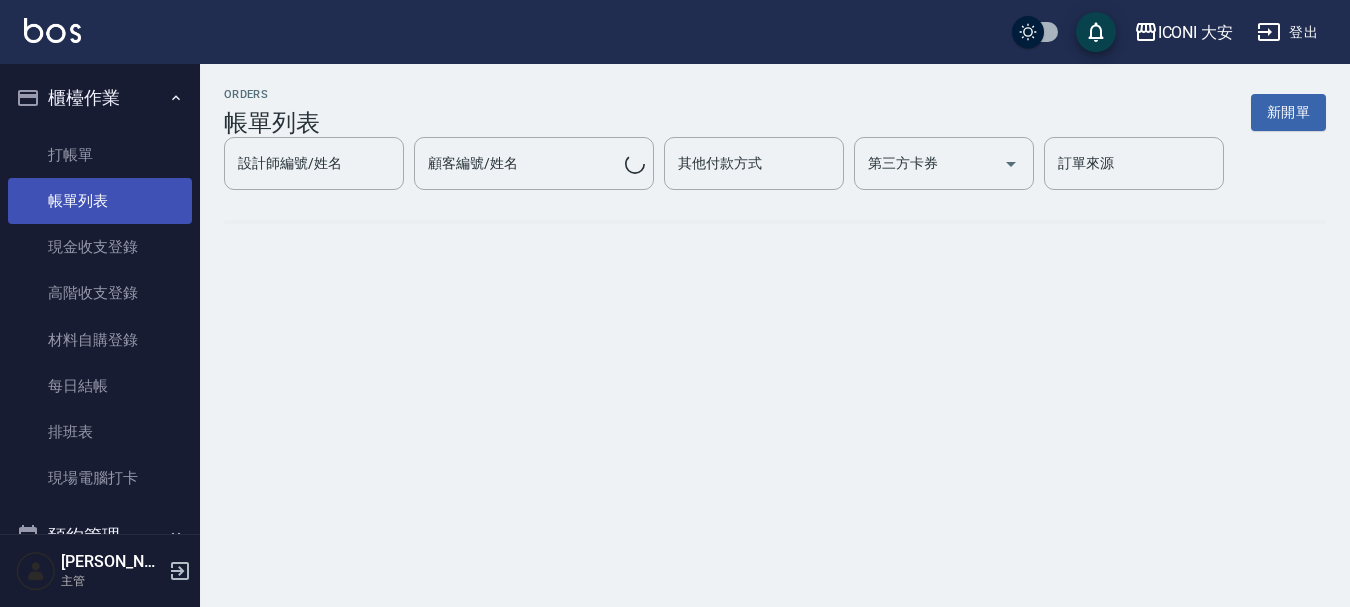 scroll, scrollTop: 0, scrollLeft: 0, axis: both 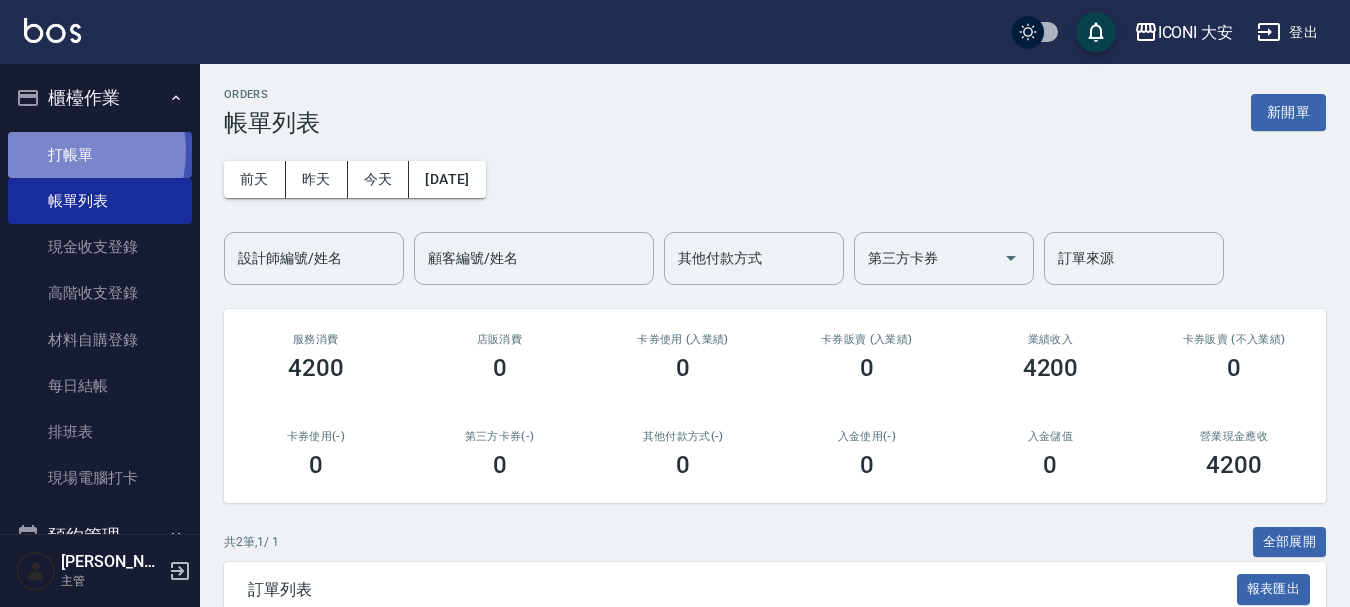 click on "打帳單" at bounding box center (100, 155) 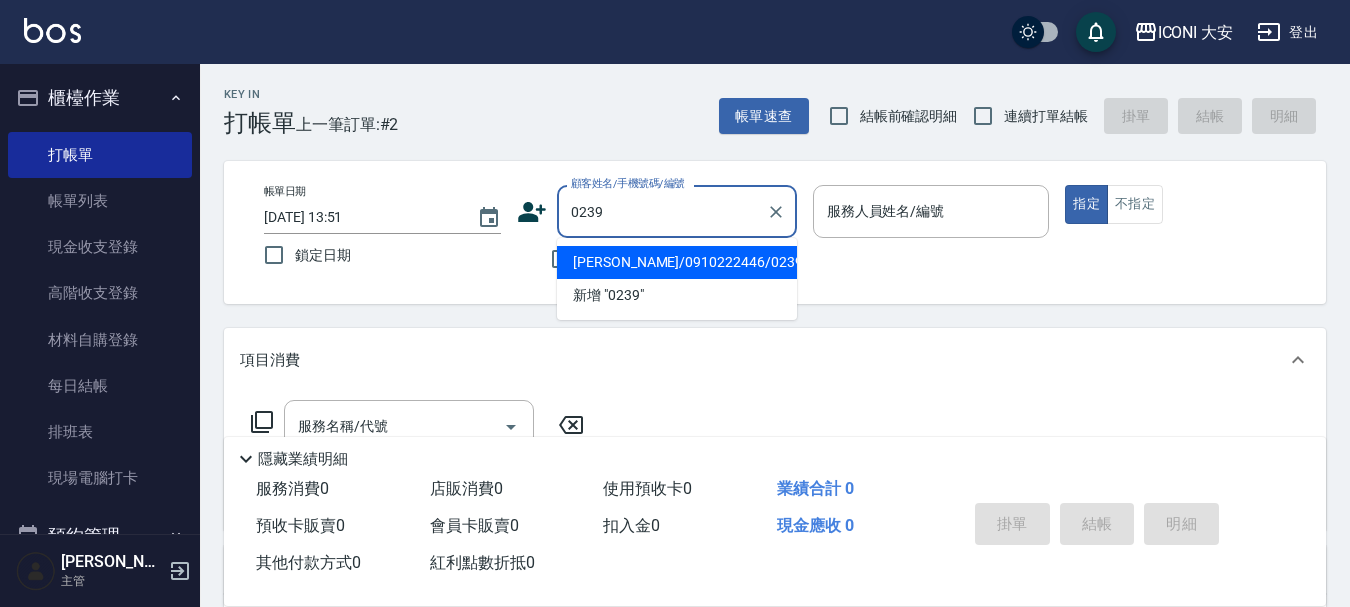 type on "[PERSON_NAME]/0910222446/0239" 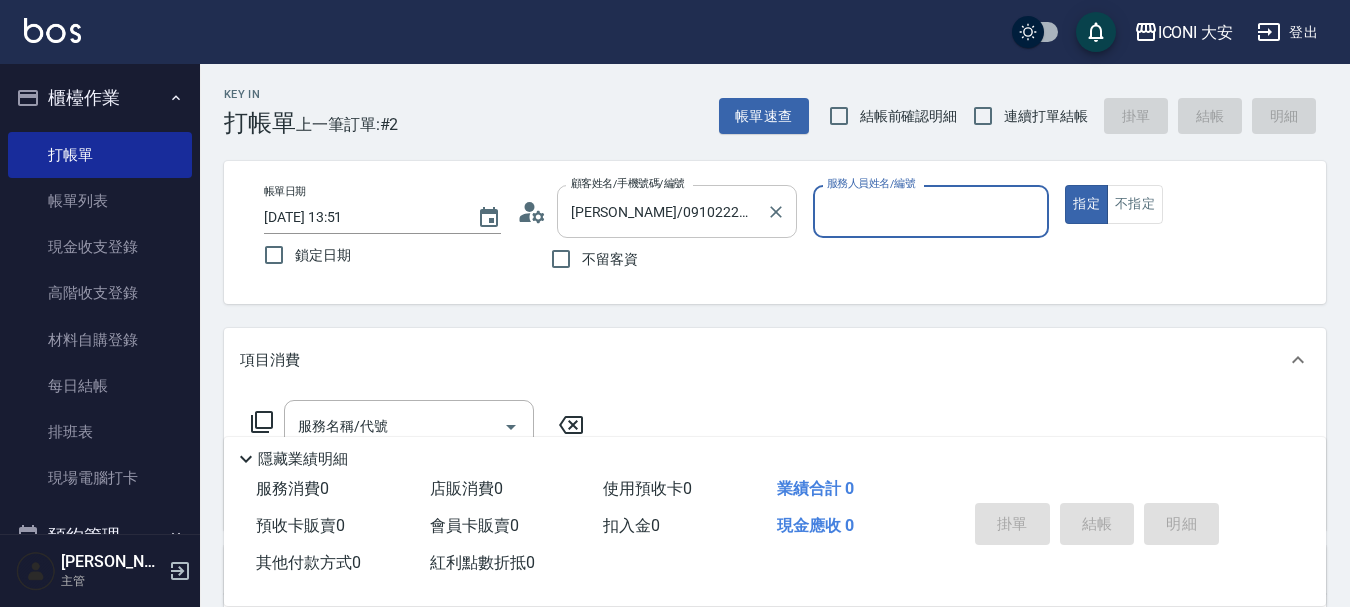type on "[PERSON_NAME]姐-5" 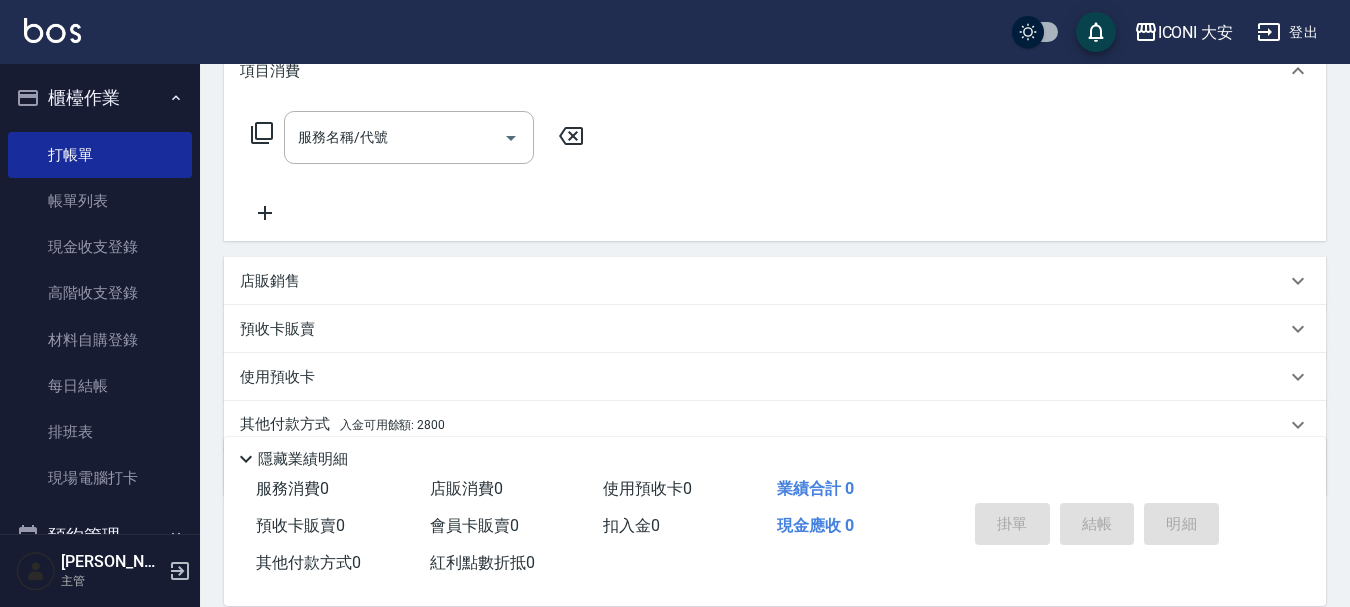 scroll, scrollTop: 300, scrollLeft: 0, axis: vertical 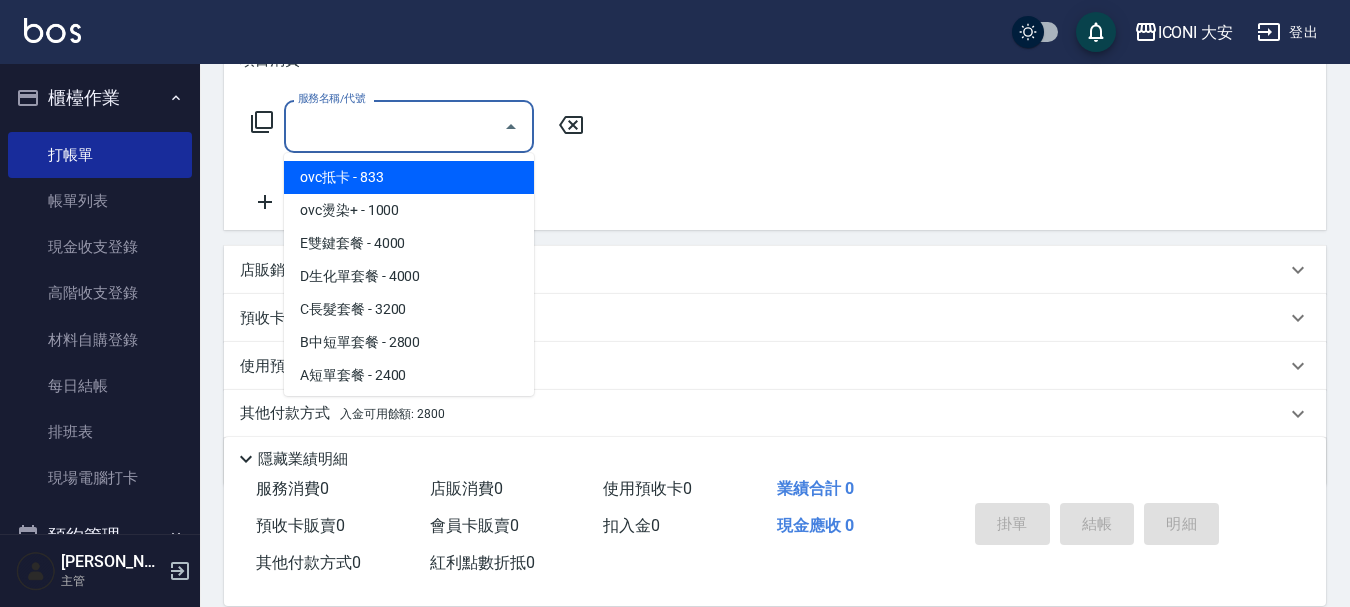 click on "服務名稱/代號" at bounding box center (394, 126) 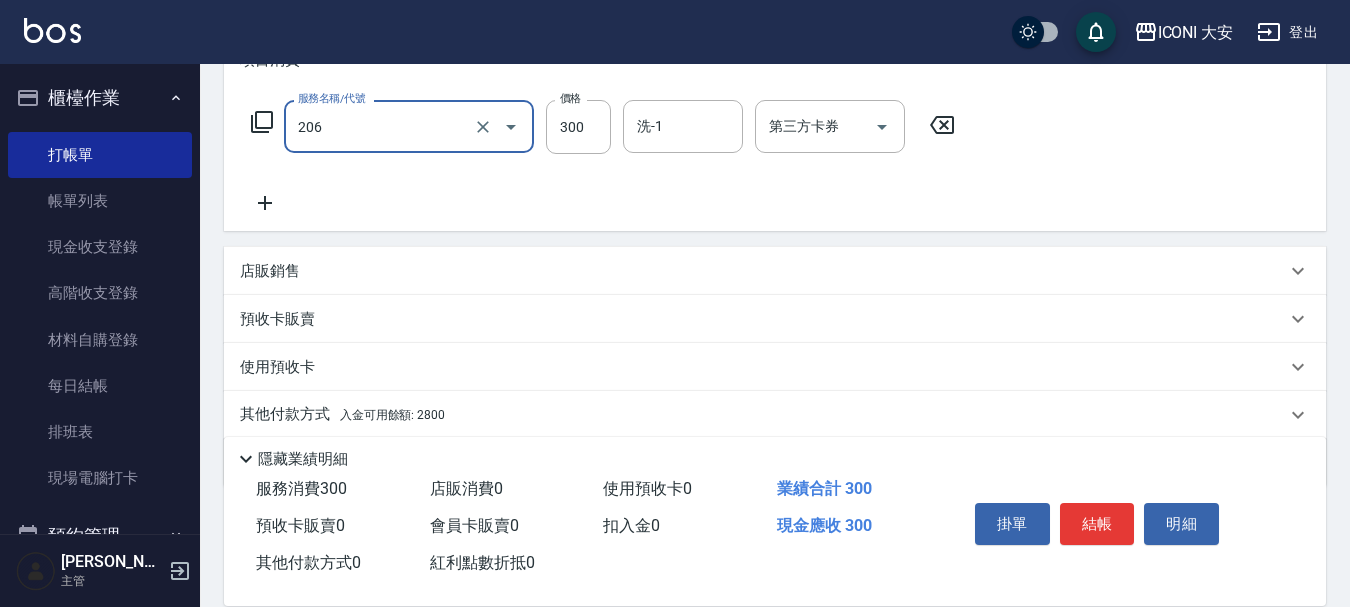 type on "洗髮(206)" 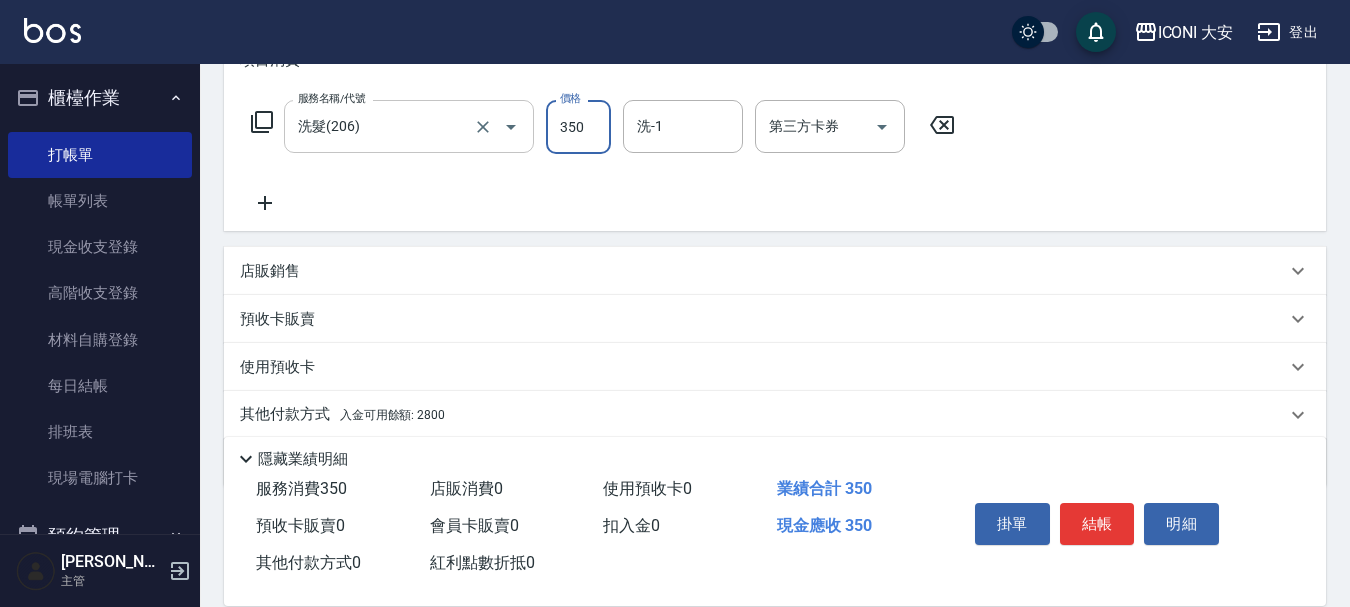 type on "350" 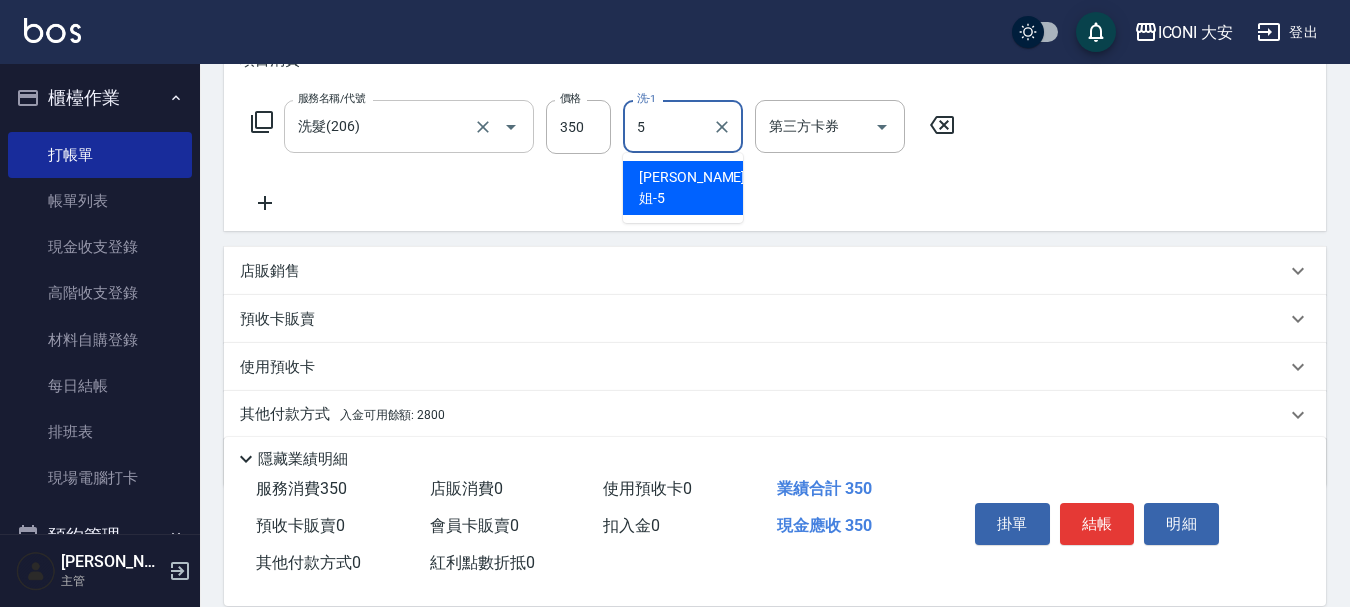 type on "[PERSON_NAME]姐-5" 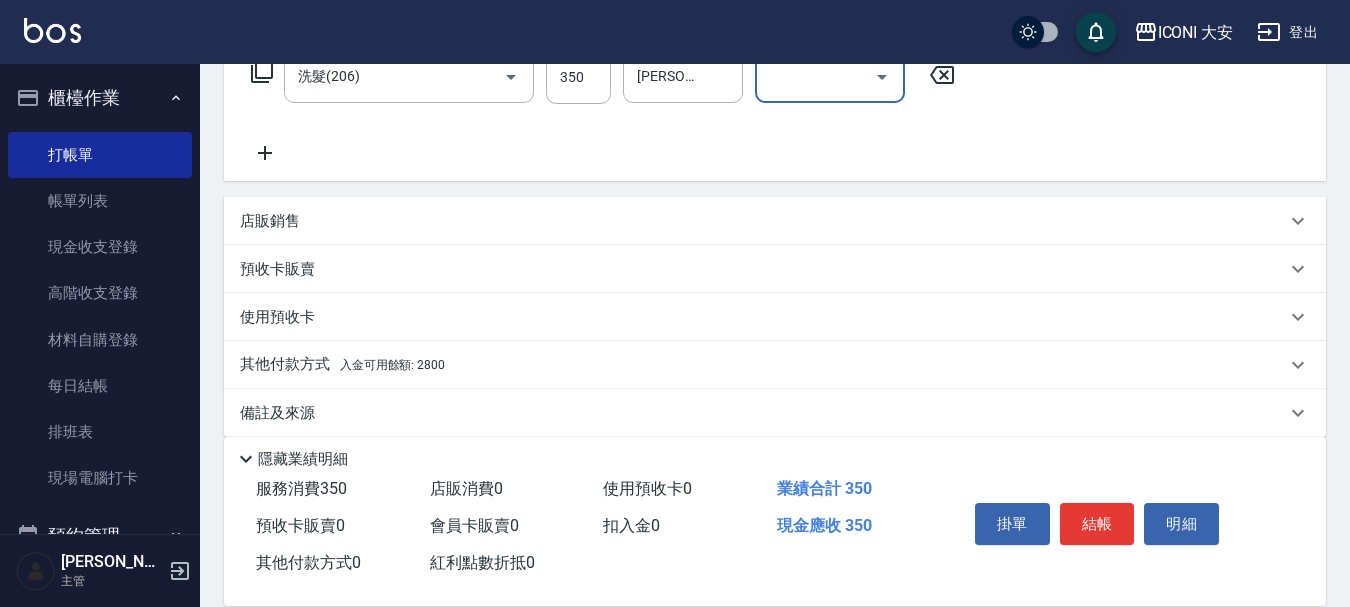 scroll, scrollTop: 372, scrollLeft: 0, axis: vertical 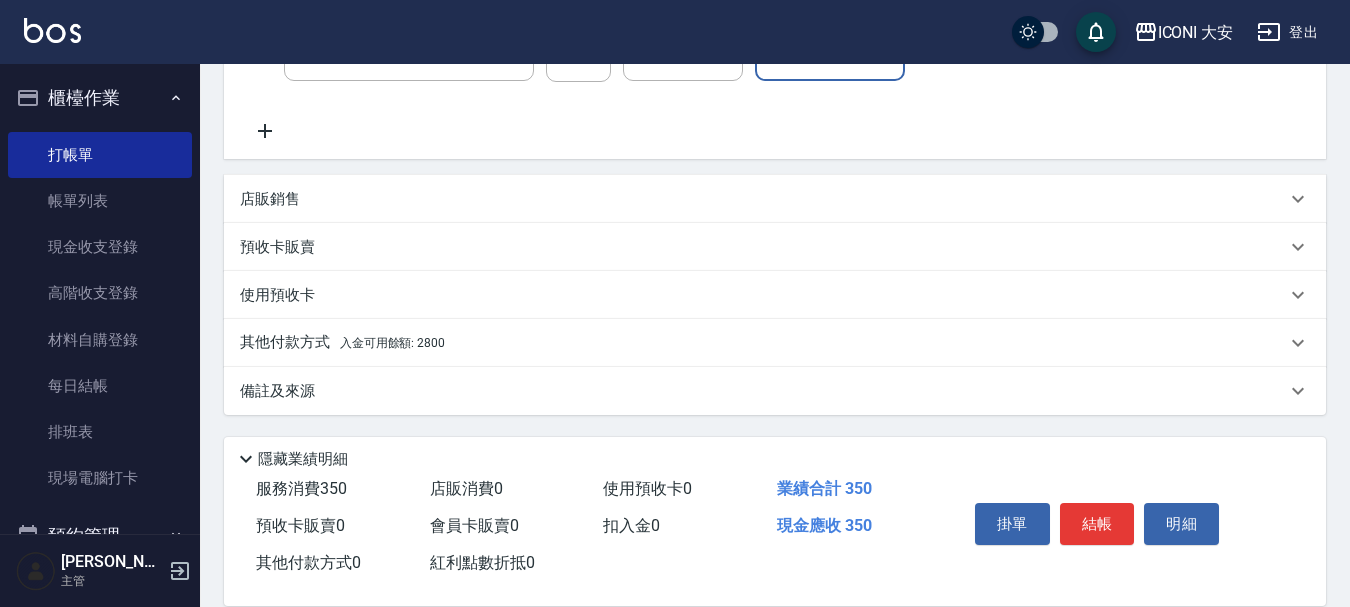 click on "入金可用餘額: 2800" at bounding box center [392, 343] 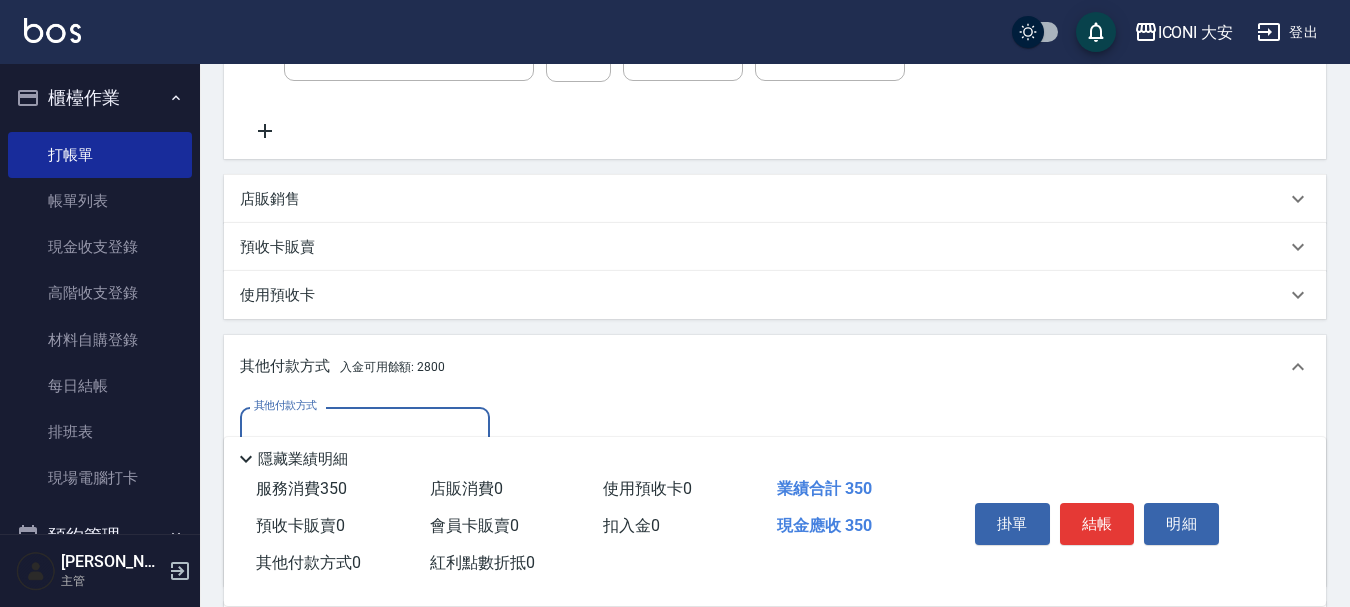 scroll, scrollTop: 1, scrollLeft: 0, axis: vertical 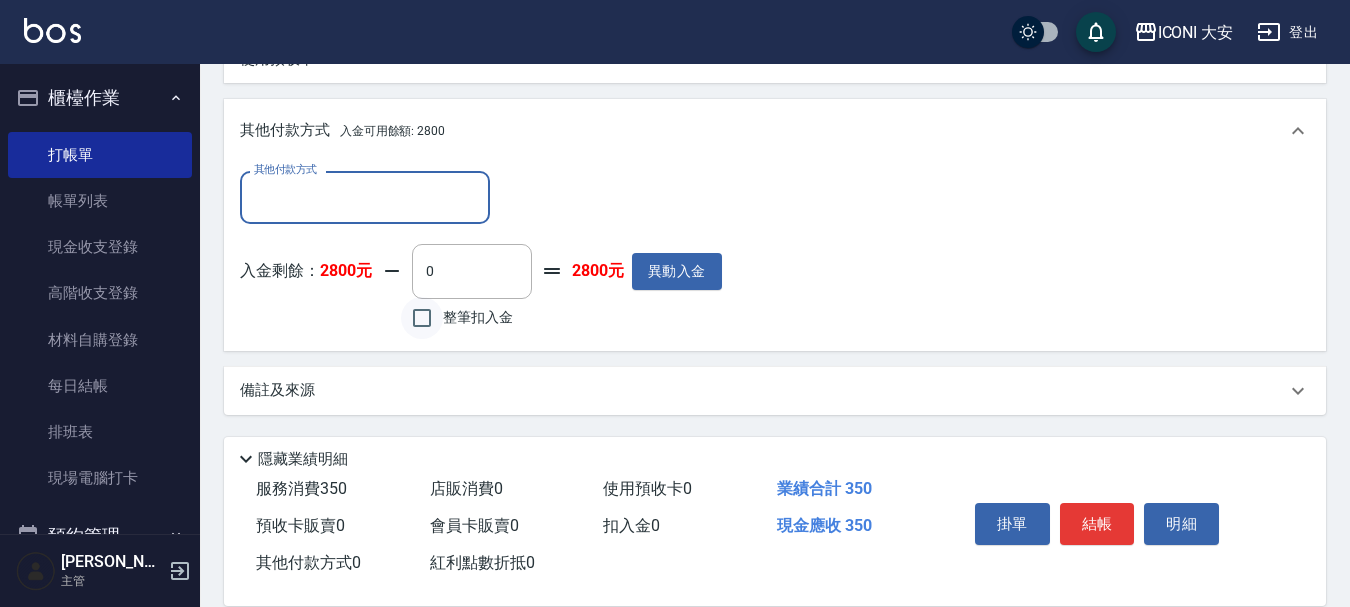 click on "整筆扣入金" at bounding box center [422, 318] 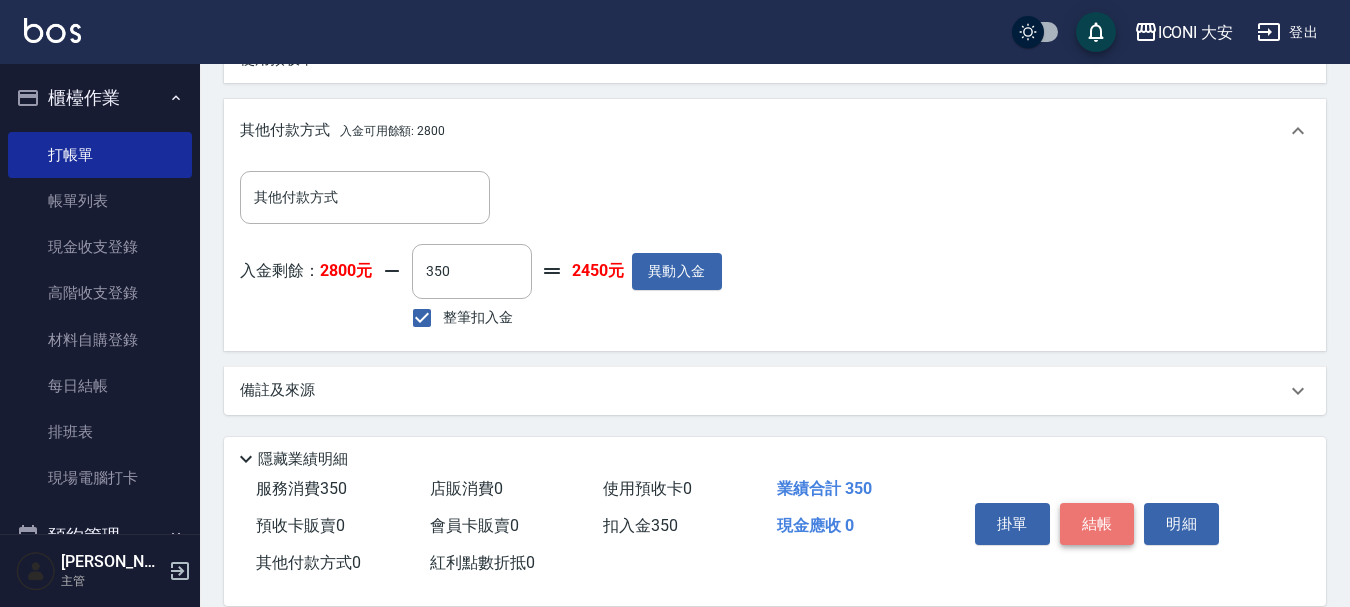 click on "結帳" at bounding box center [1097, 524] 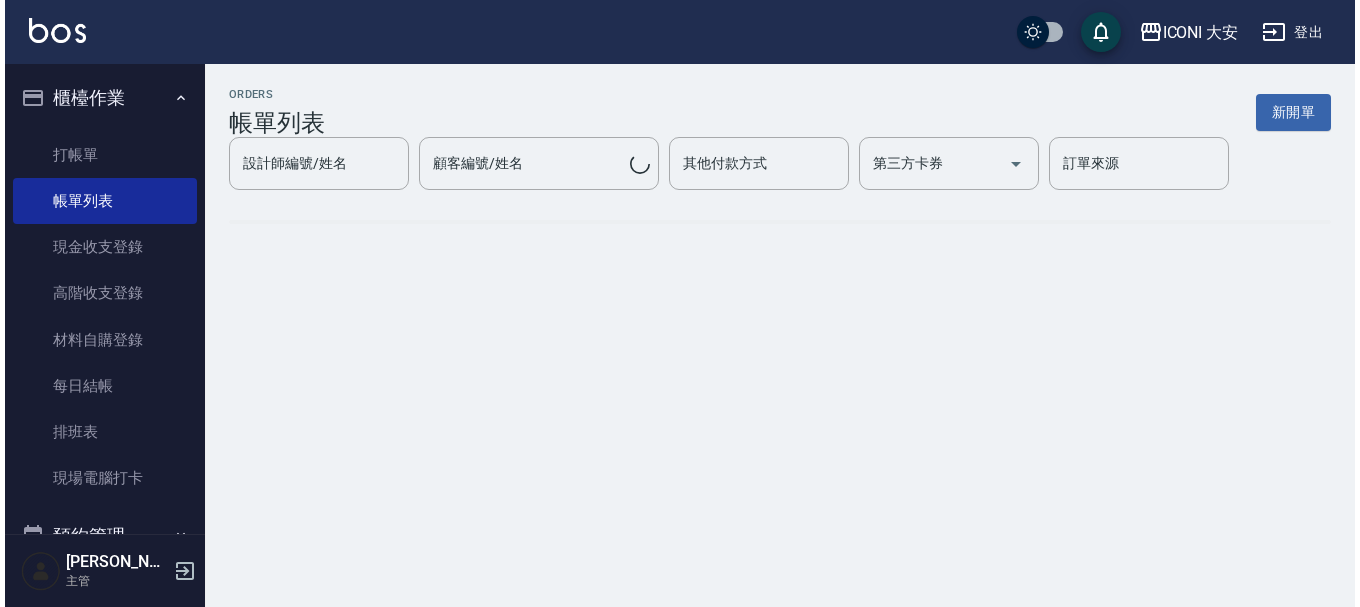 scroll, scrollTop: 0, scrollLeft: 0, axis: both 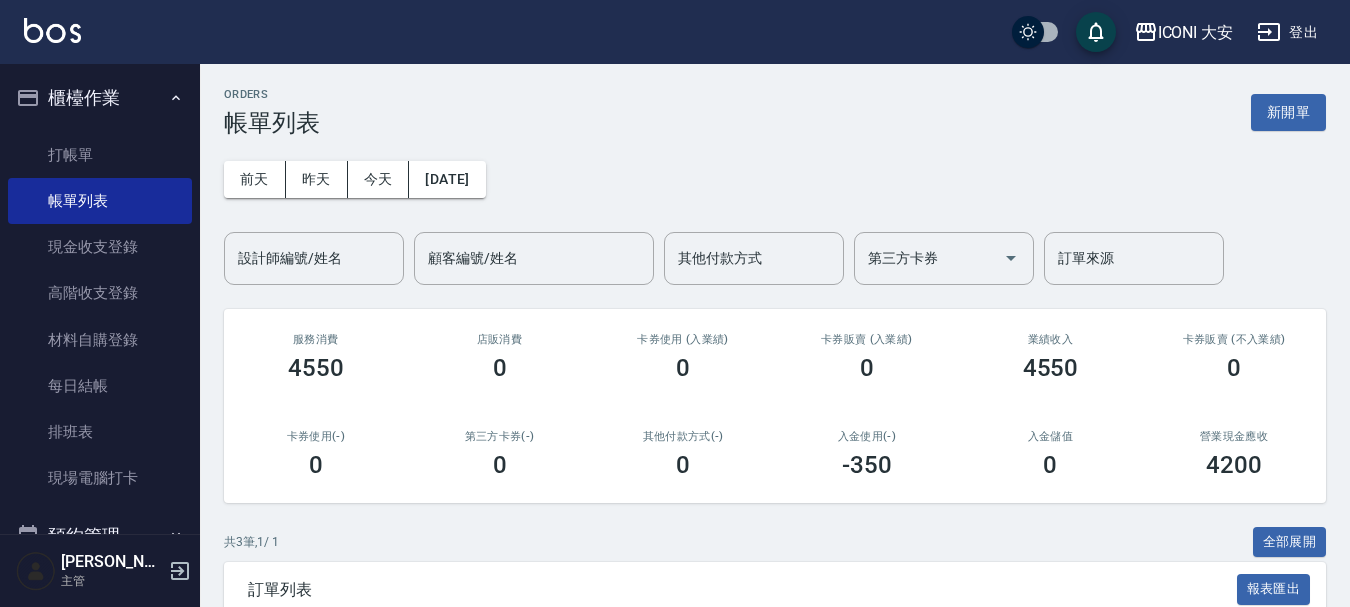 drag, startPoint x: 82, startPoint y: 235, endPoint x: 1096, endPoint y: 283, distance: 1015.13544 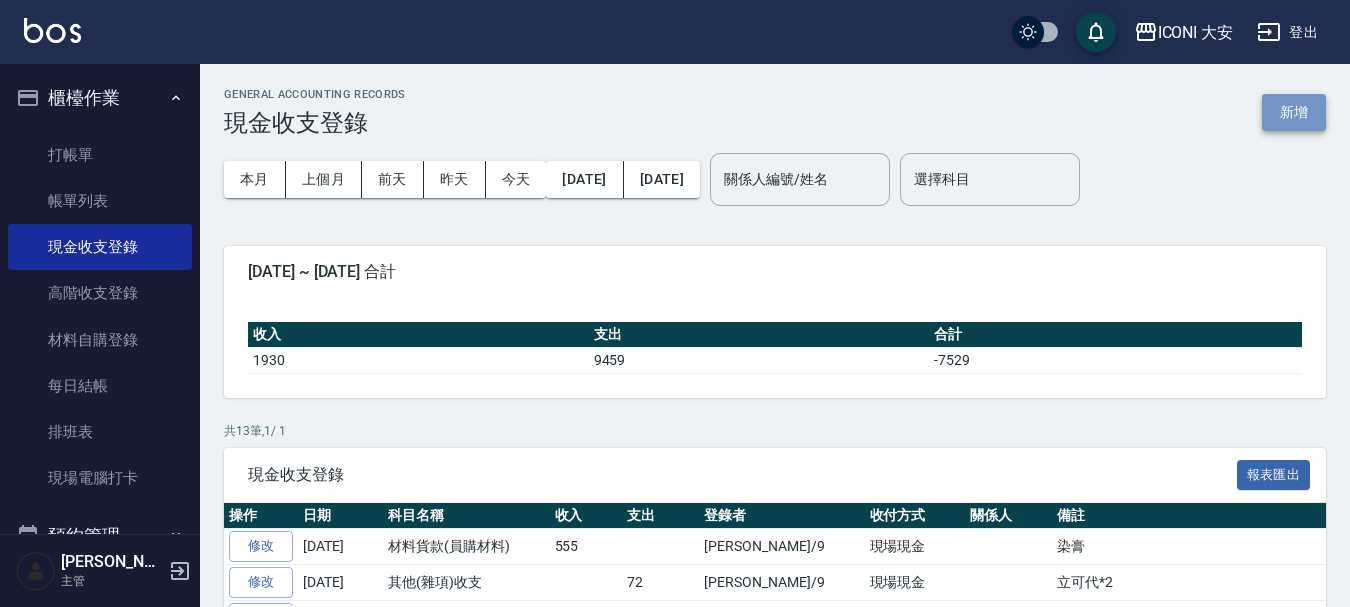 click on "新增" at bounding box center [1294, 112] 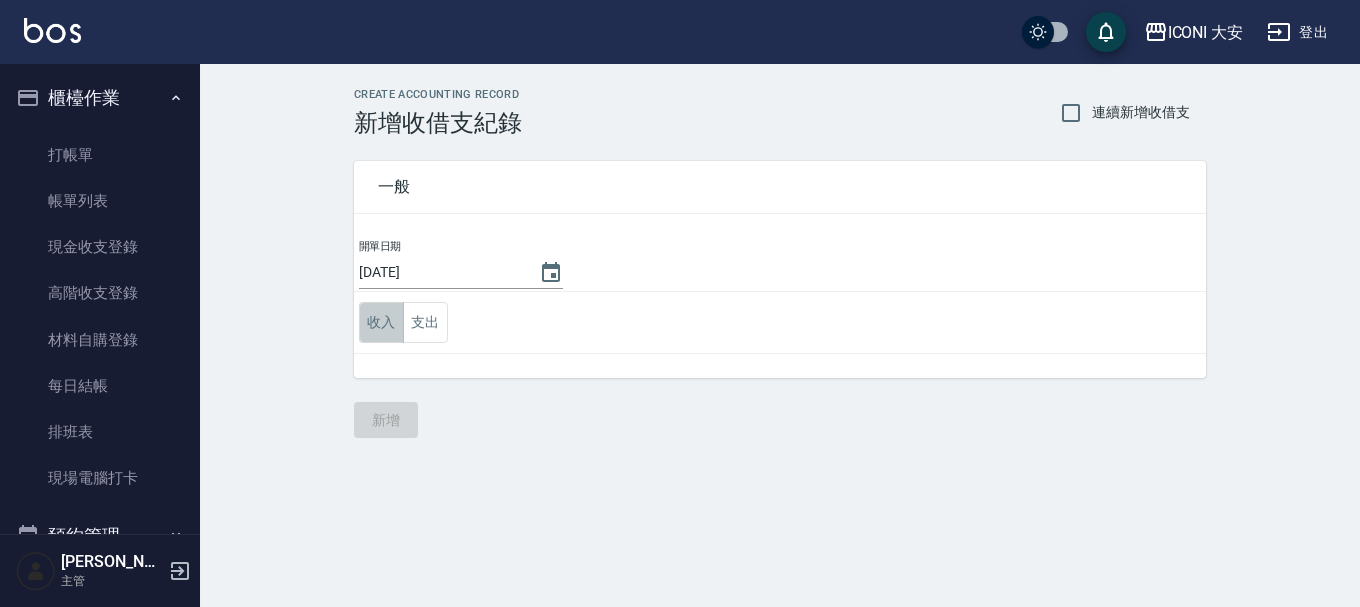 click on "收入" at bounding box center (381, 322) 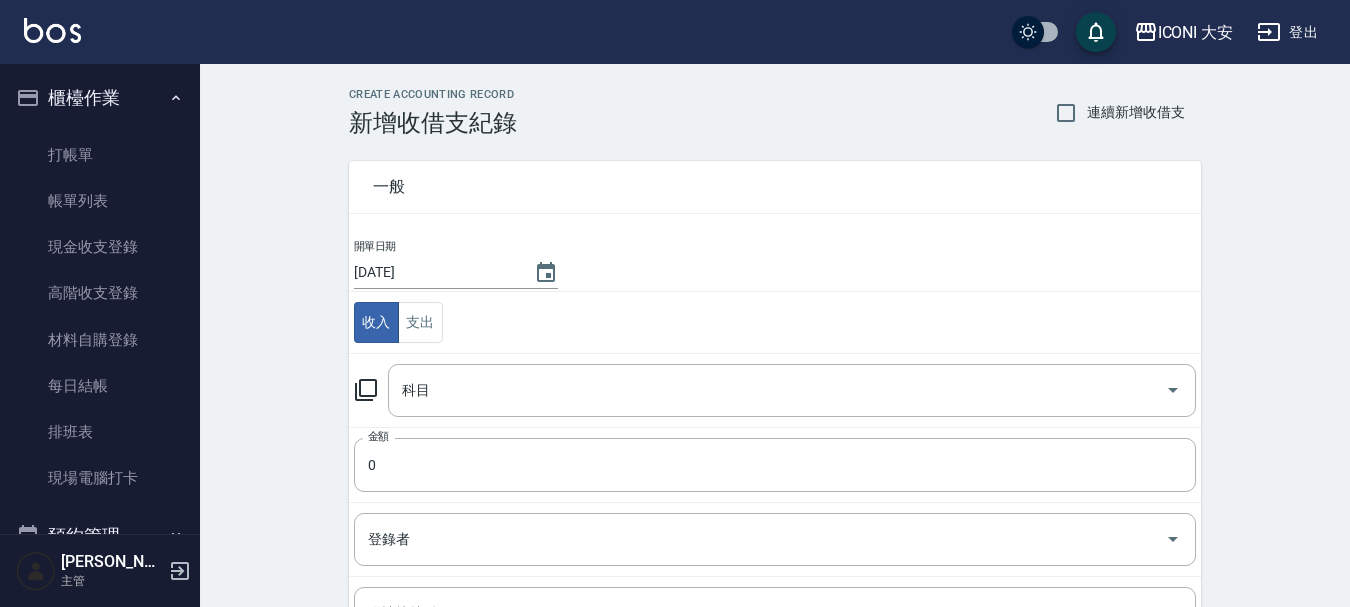 click 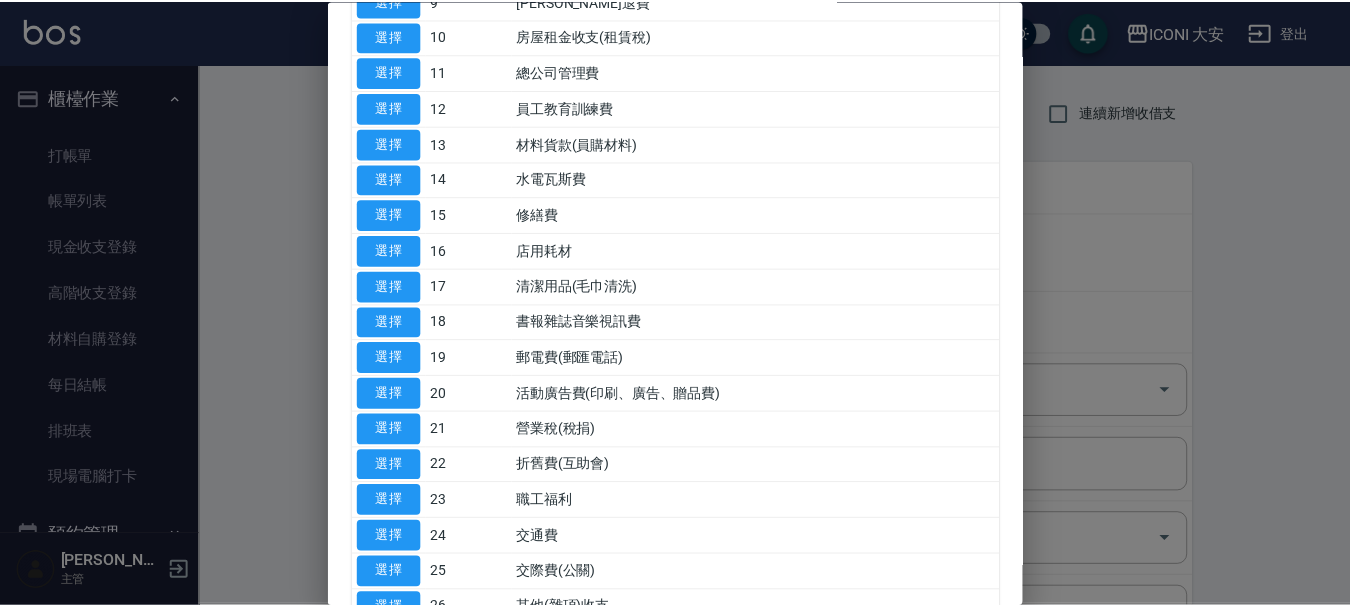 scroll, scrollTop: 500, scrollLeft: 0, axis: vertical 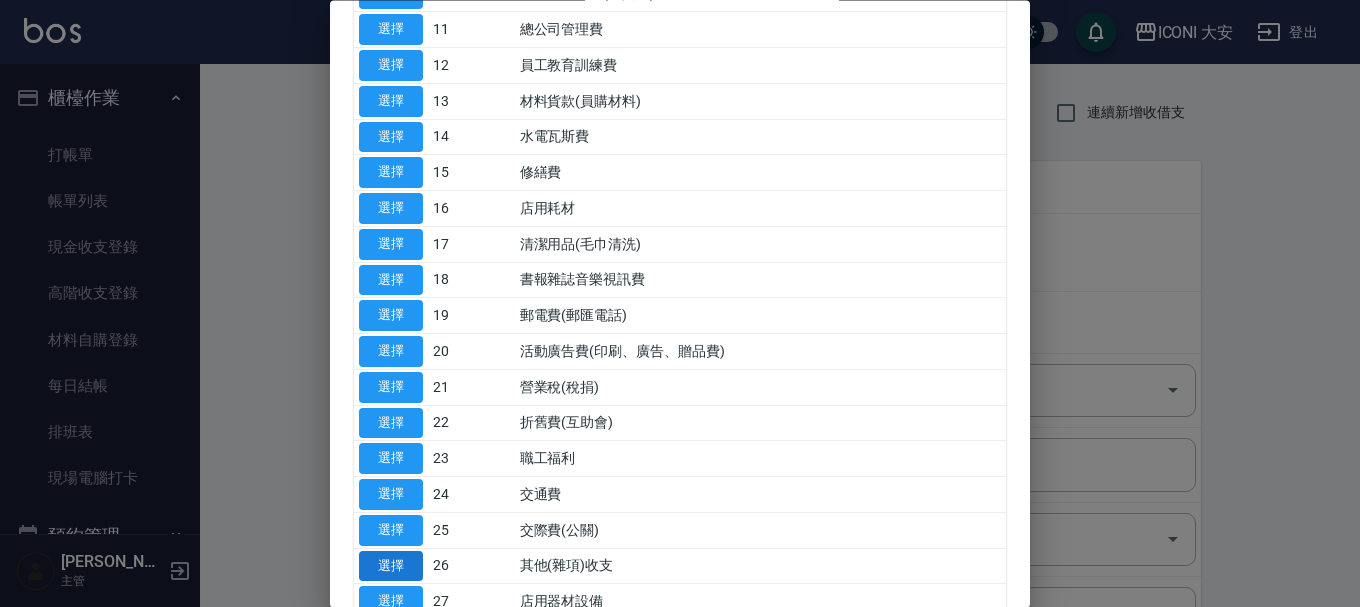 click on "選擇" at bounding box center (391, 566) 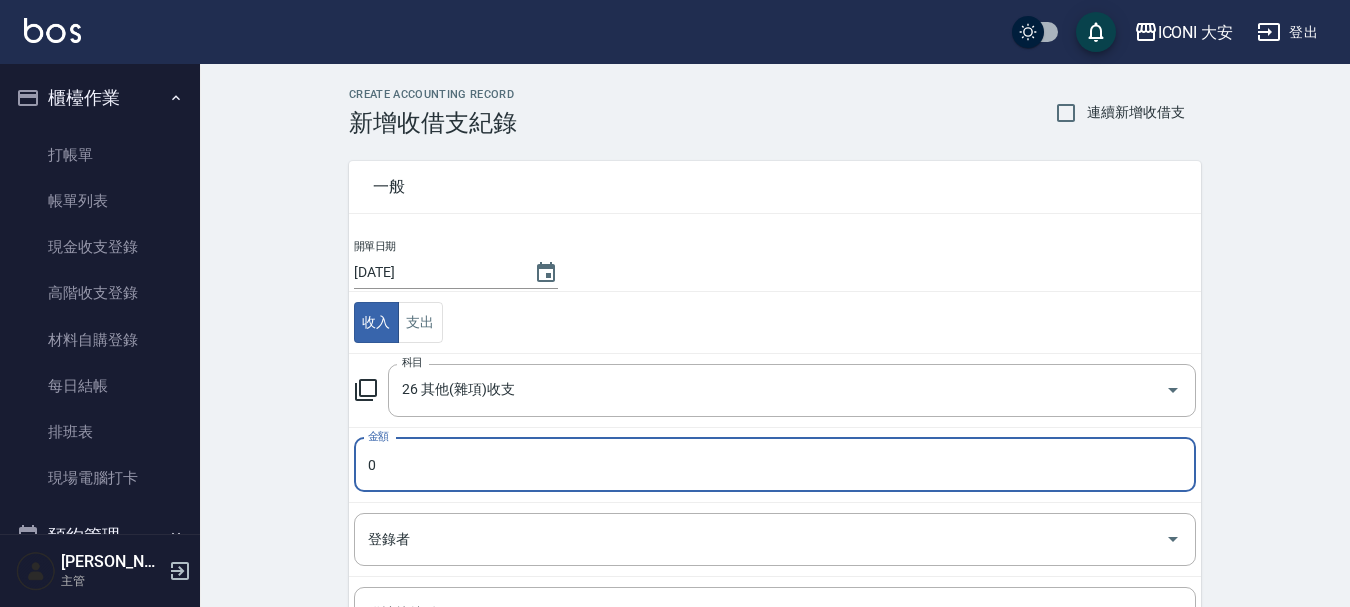click on "0" at bounding box center (775, 465) 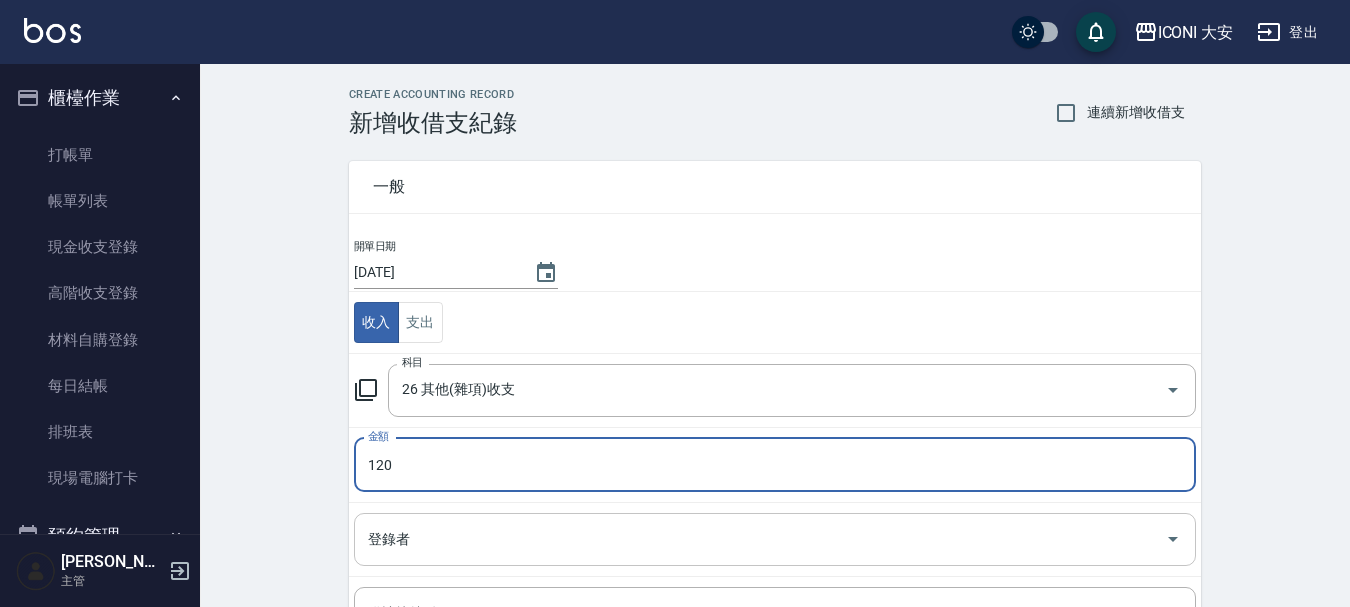 type on "120" 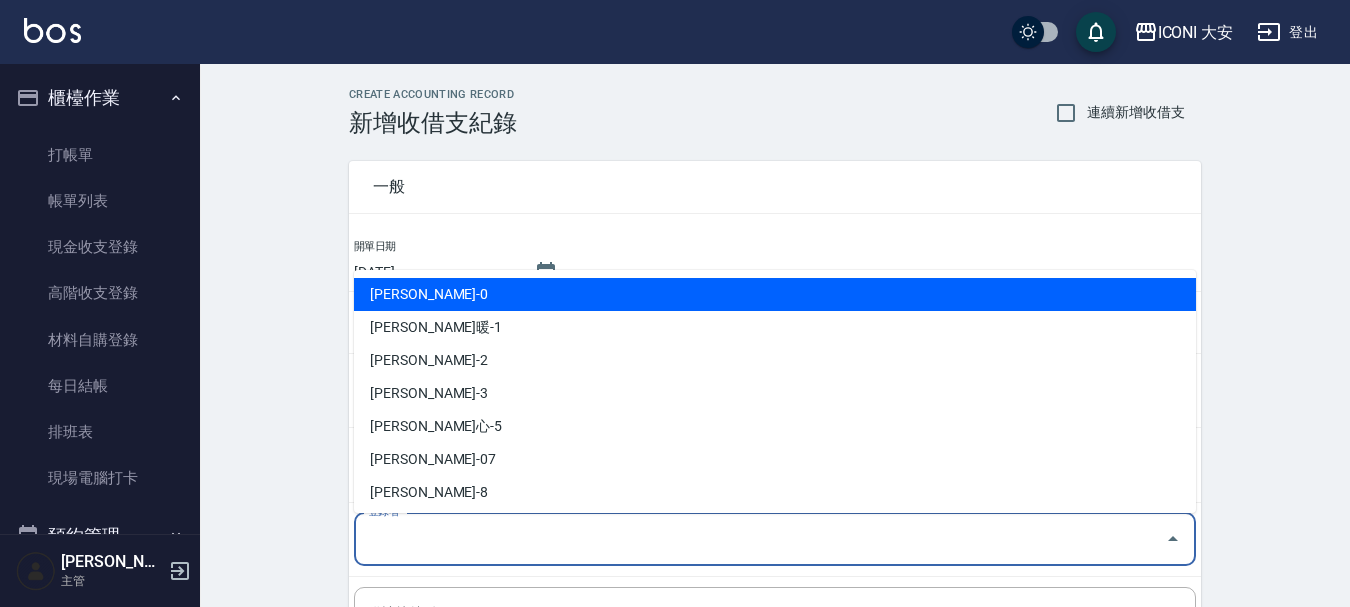 click on "登錄者" at bounding box center (760, 539) 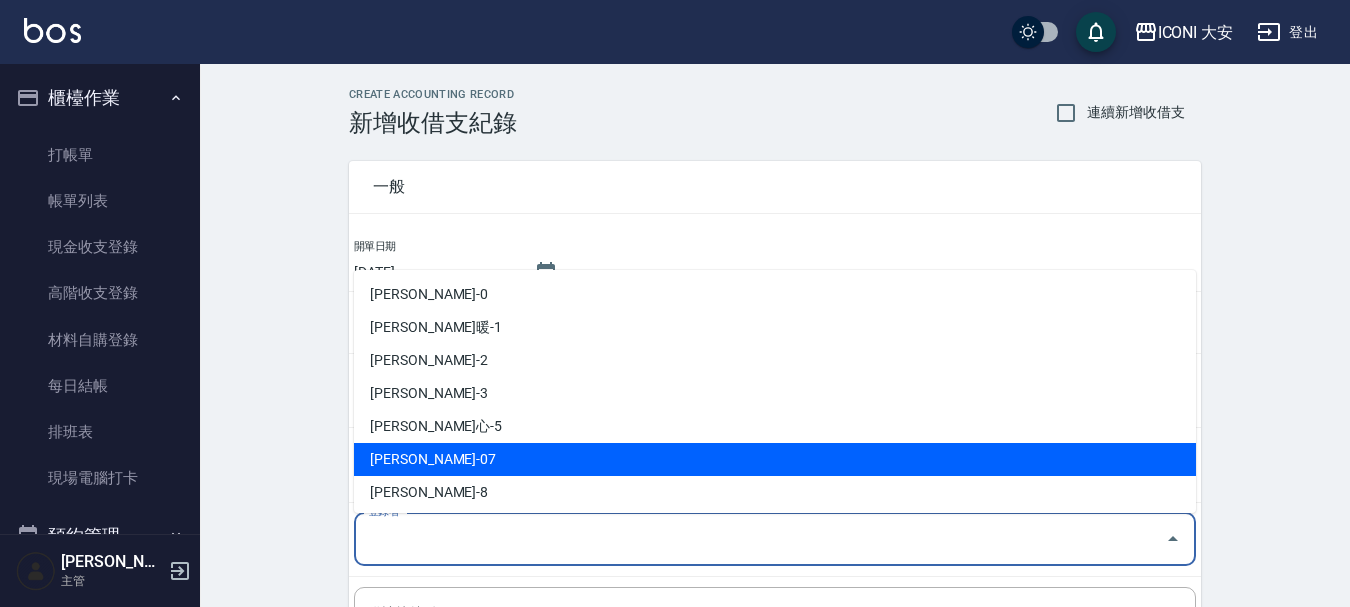 scroll, scrollTop: 37, scrollLeft: 0, axis: vertical 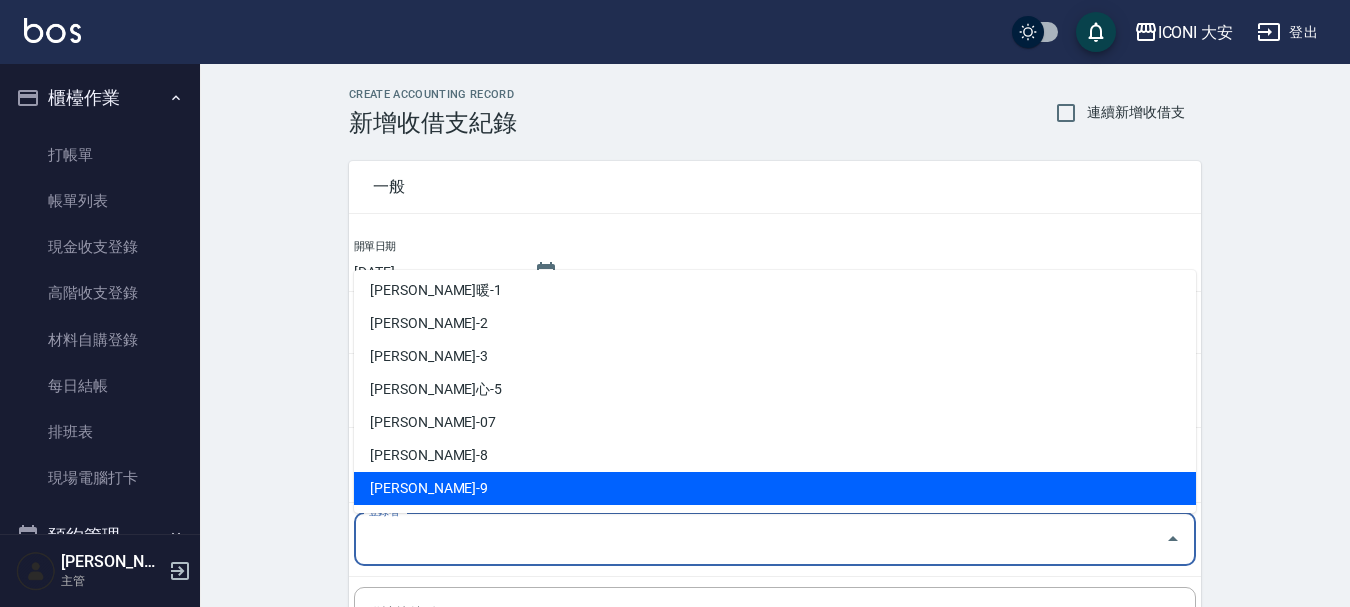 click on "[PERSON_NAME]-9" at bounding box center [775, 488] 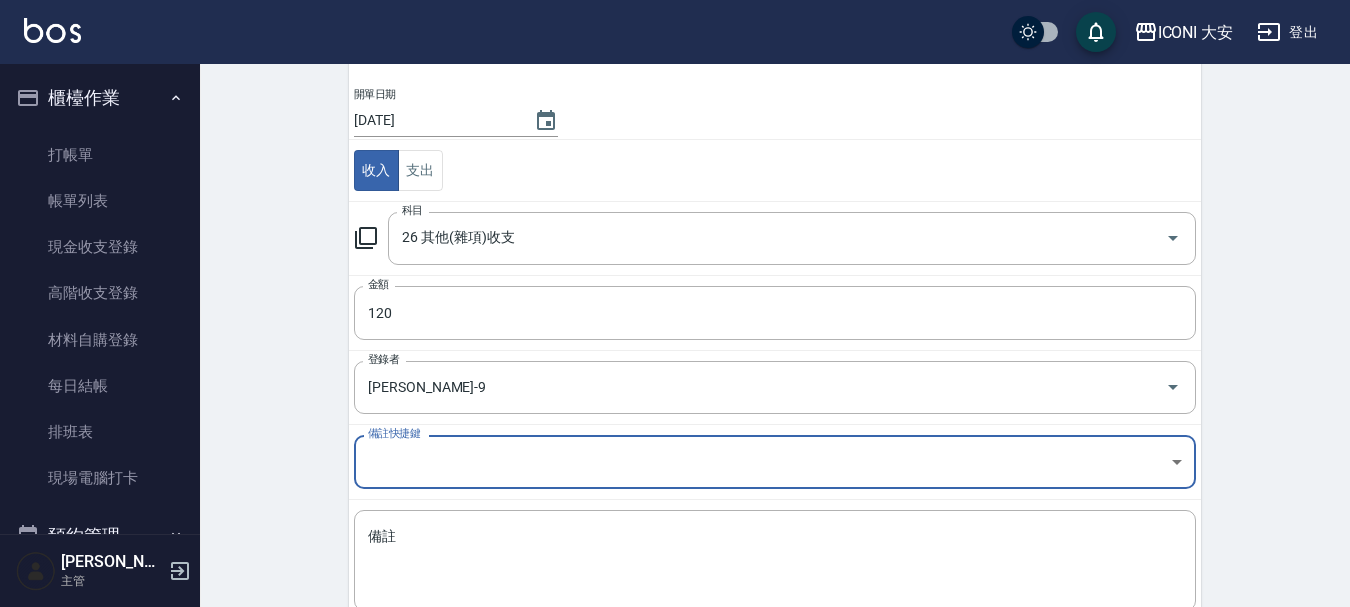 scroll, scrollTop: 276, scrollLeft: 0, axis: vertical 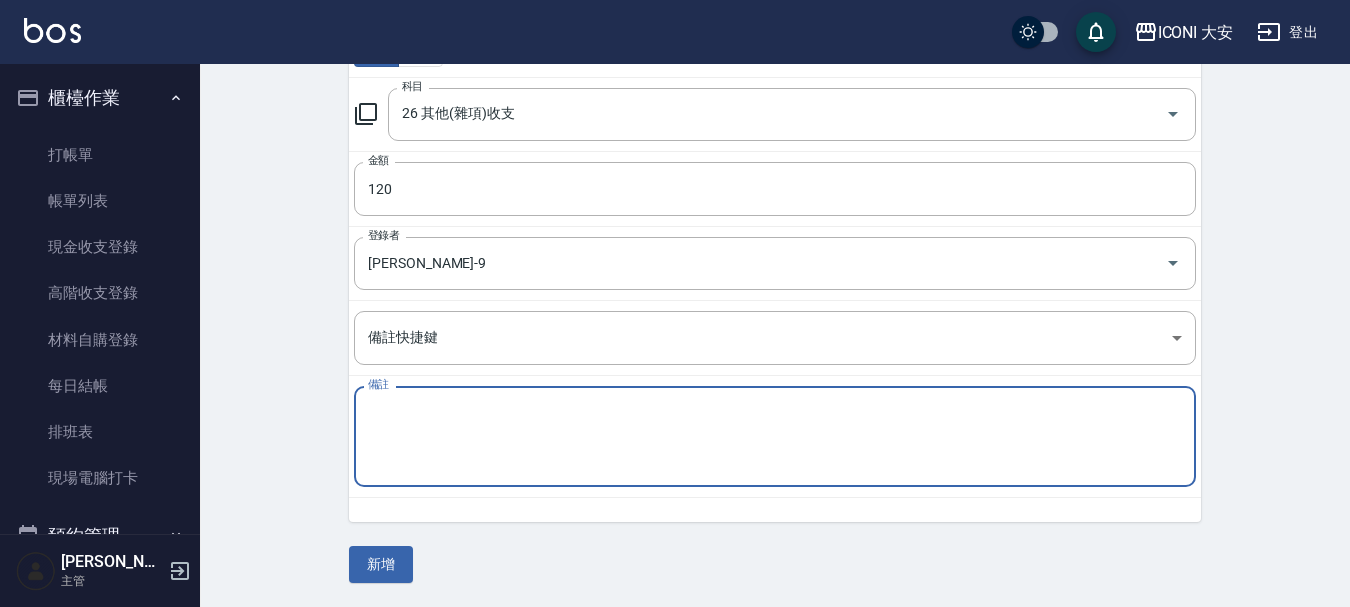 click on "備註" at bounding box center [775, 437] 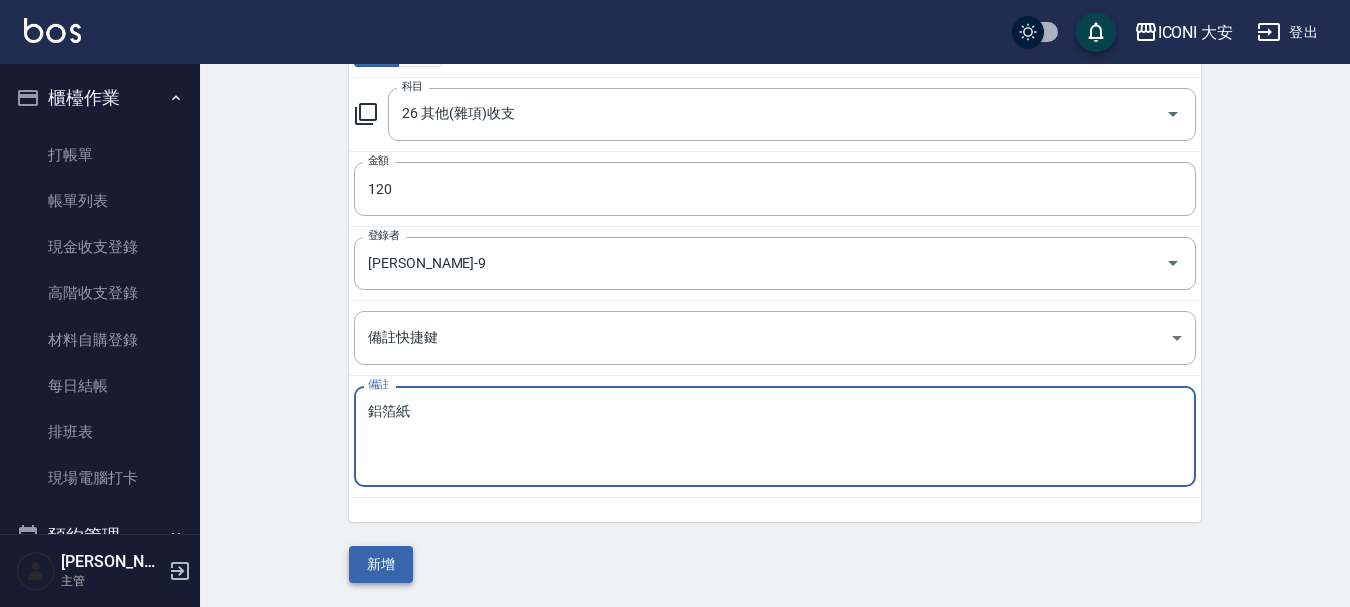 type on "鋁箔紙" 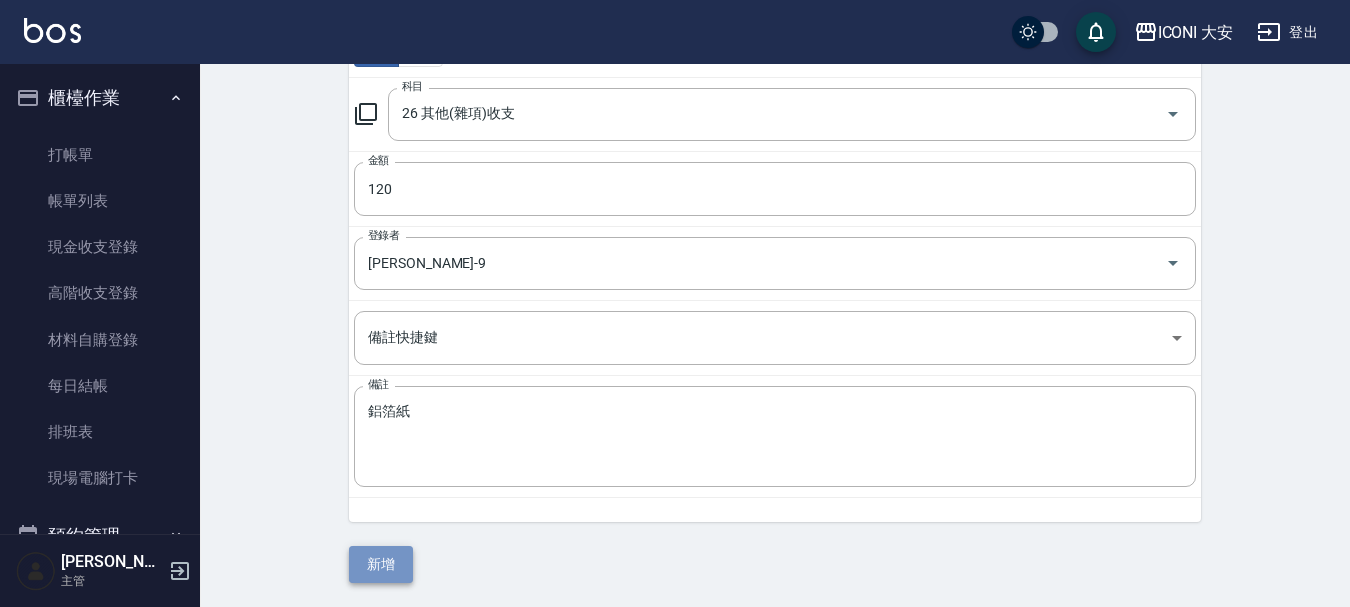 click on "新增" at bounding box center (381, 564) 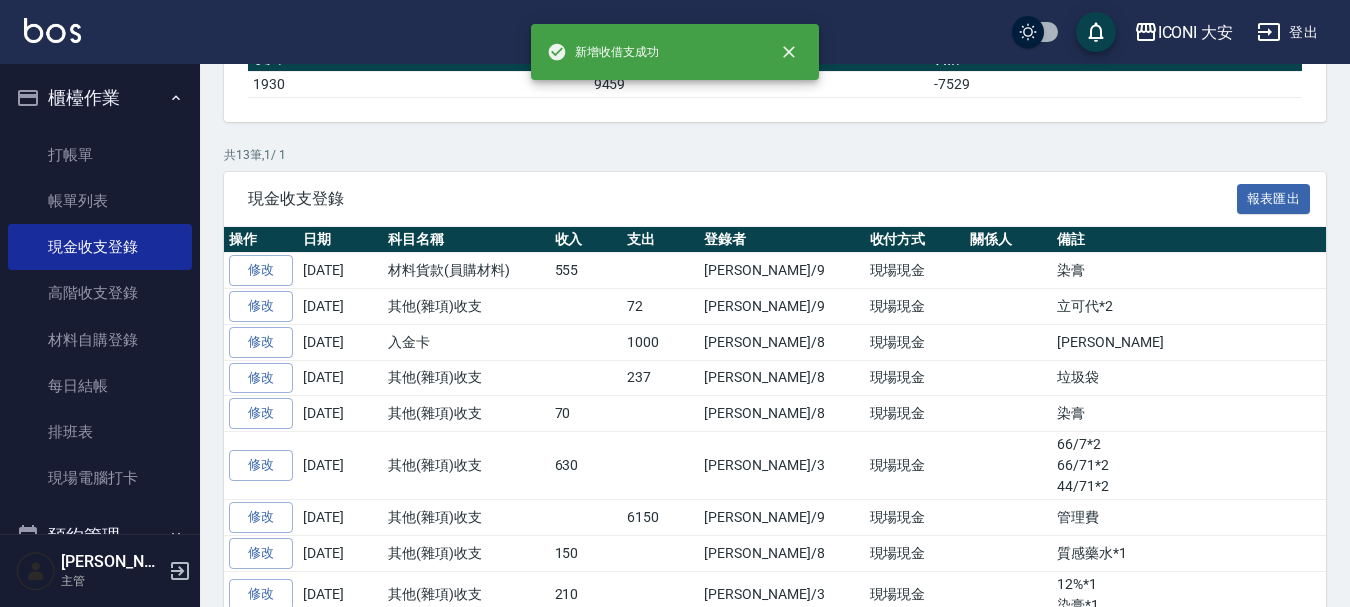 scroll, scrollTop: 0, scrollLeft: 0, axis: both 